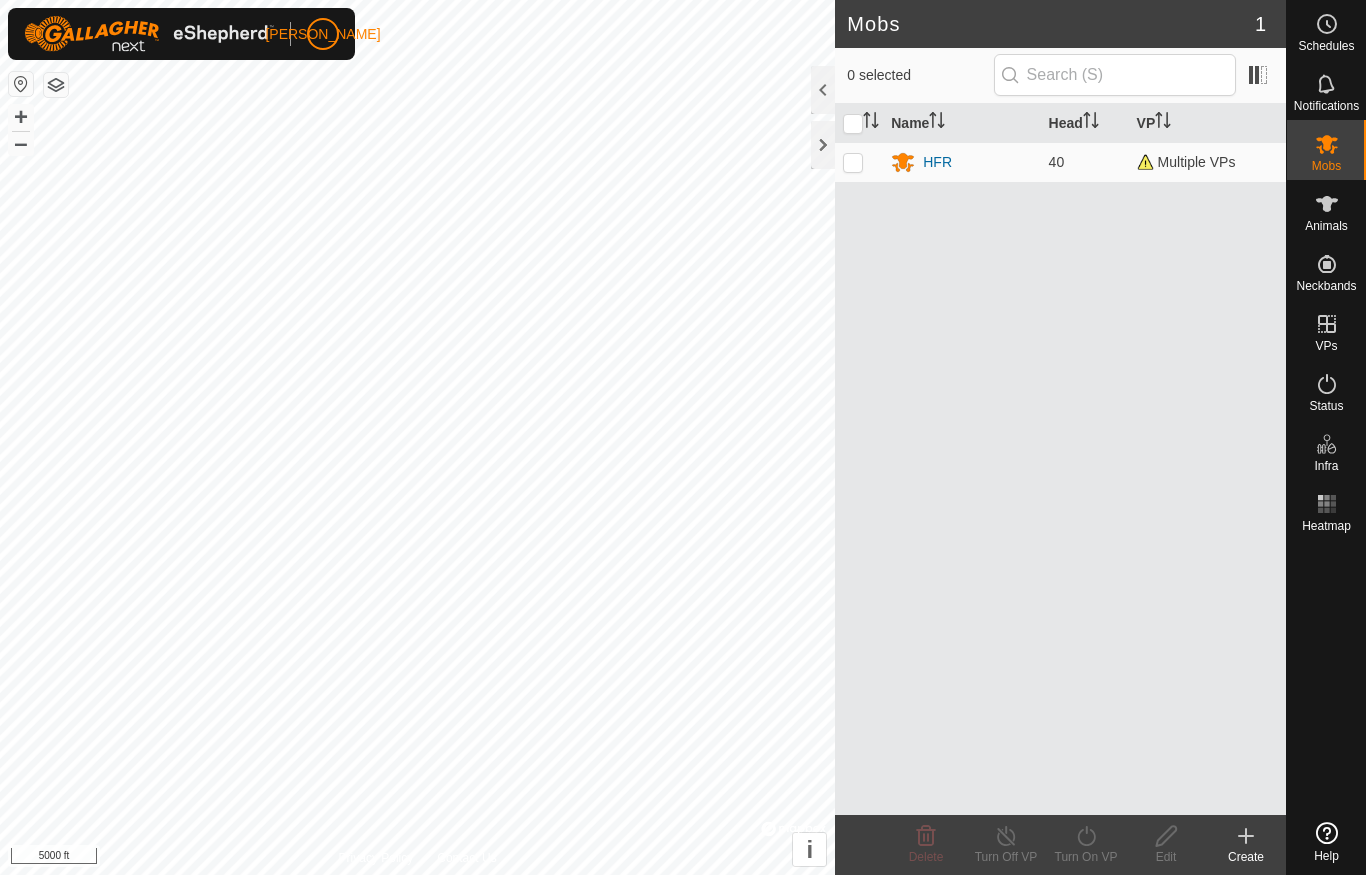 scroll, scrollTop: 0, scrollLeft: 0, axis: both 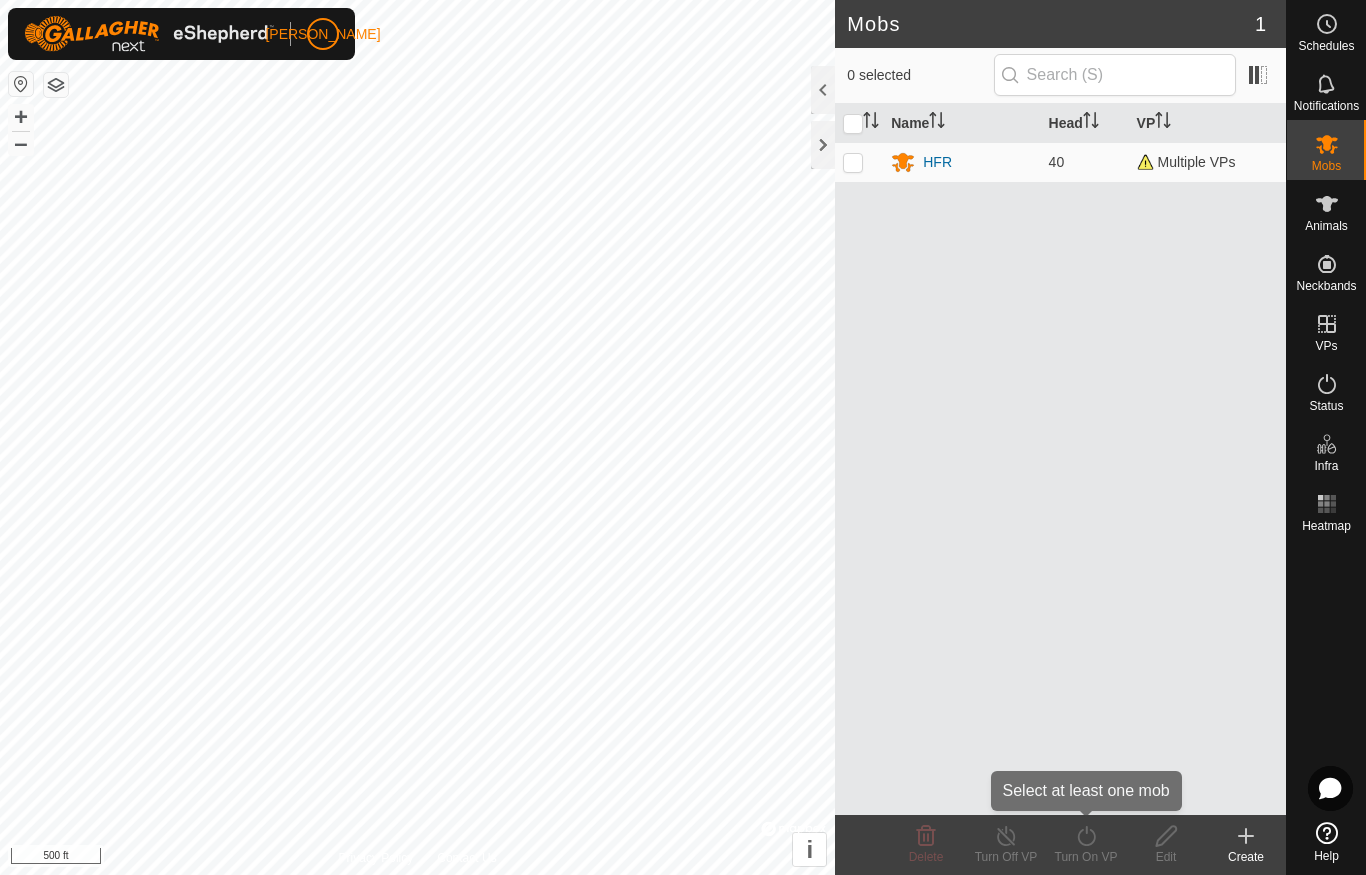 click 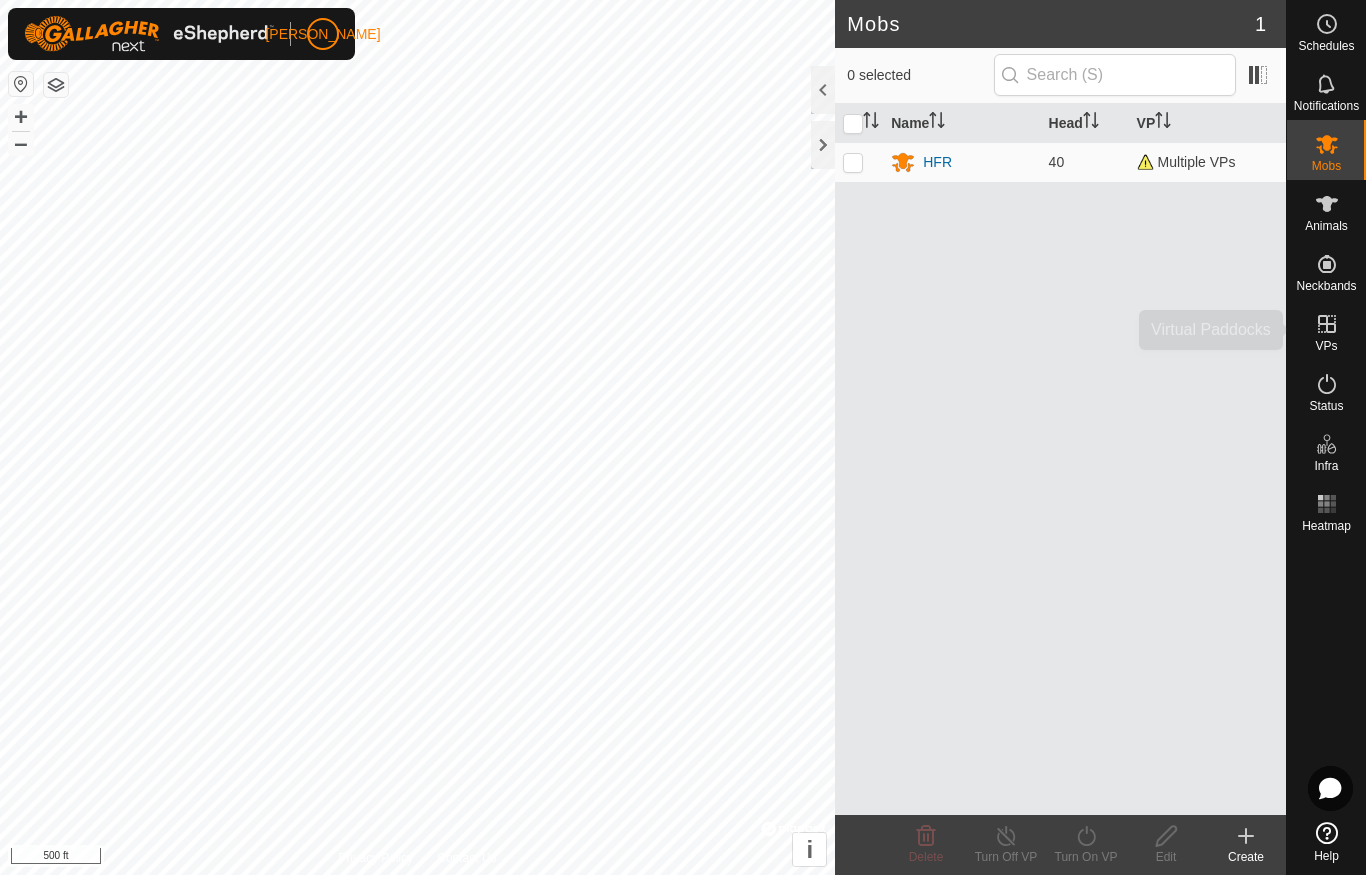 click on "VPs" at bounding box center [1326, 346] 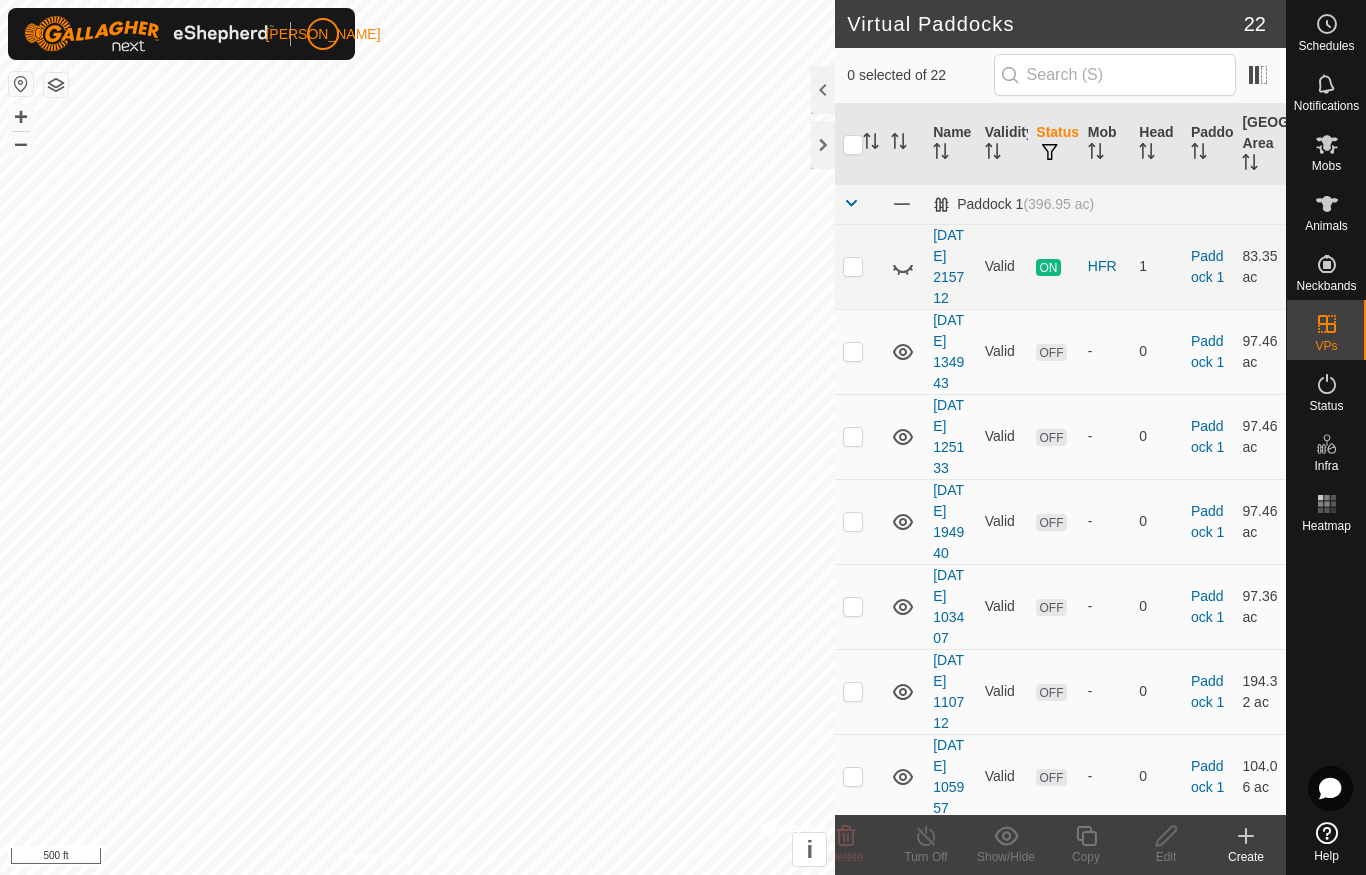 click at bounding box center (853, 267) 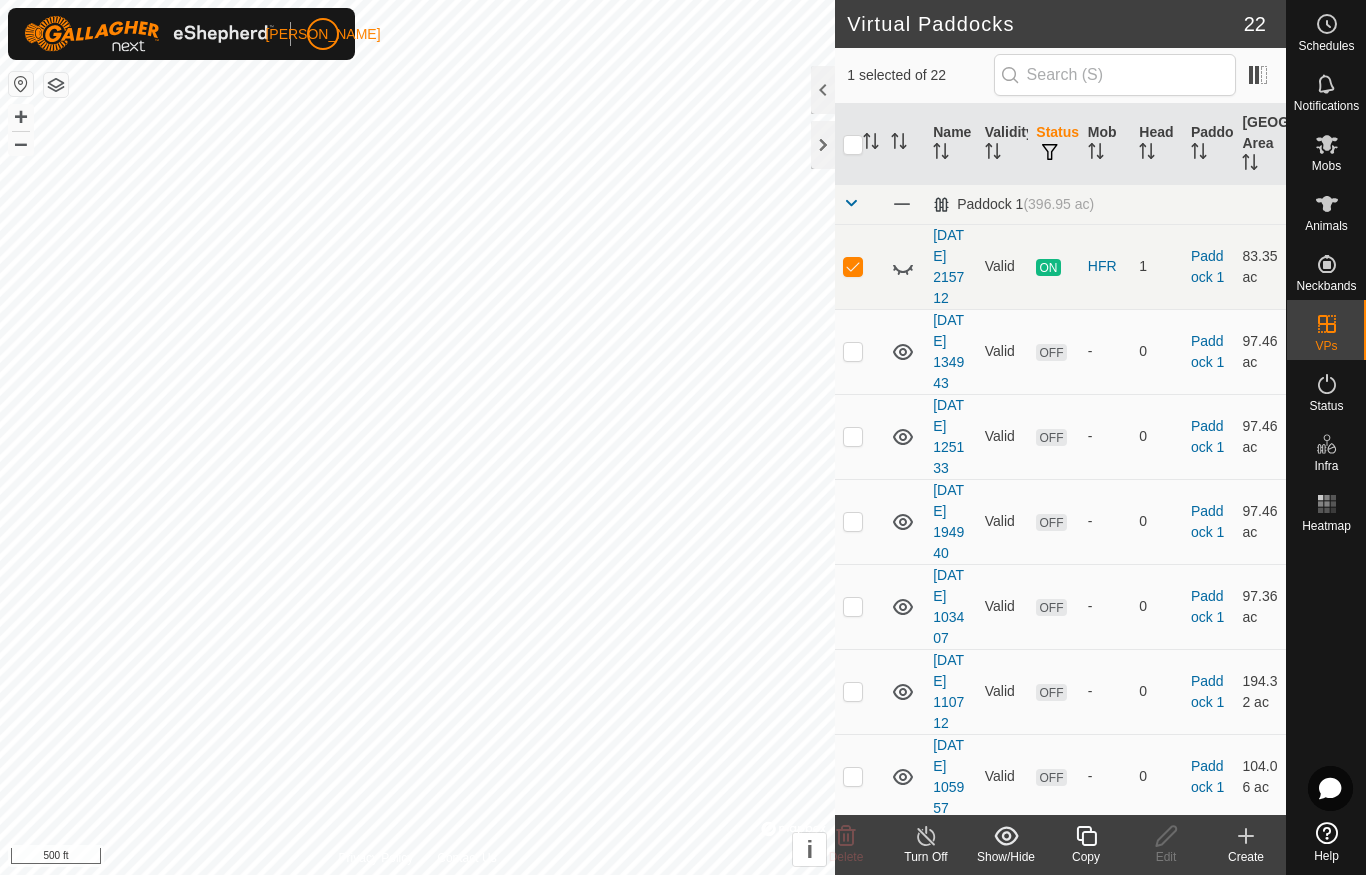 click at bounding box center [853, 267] 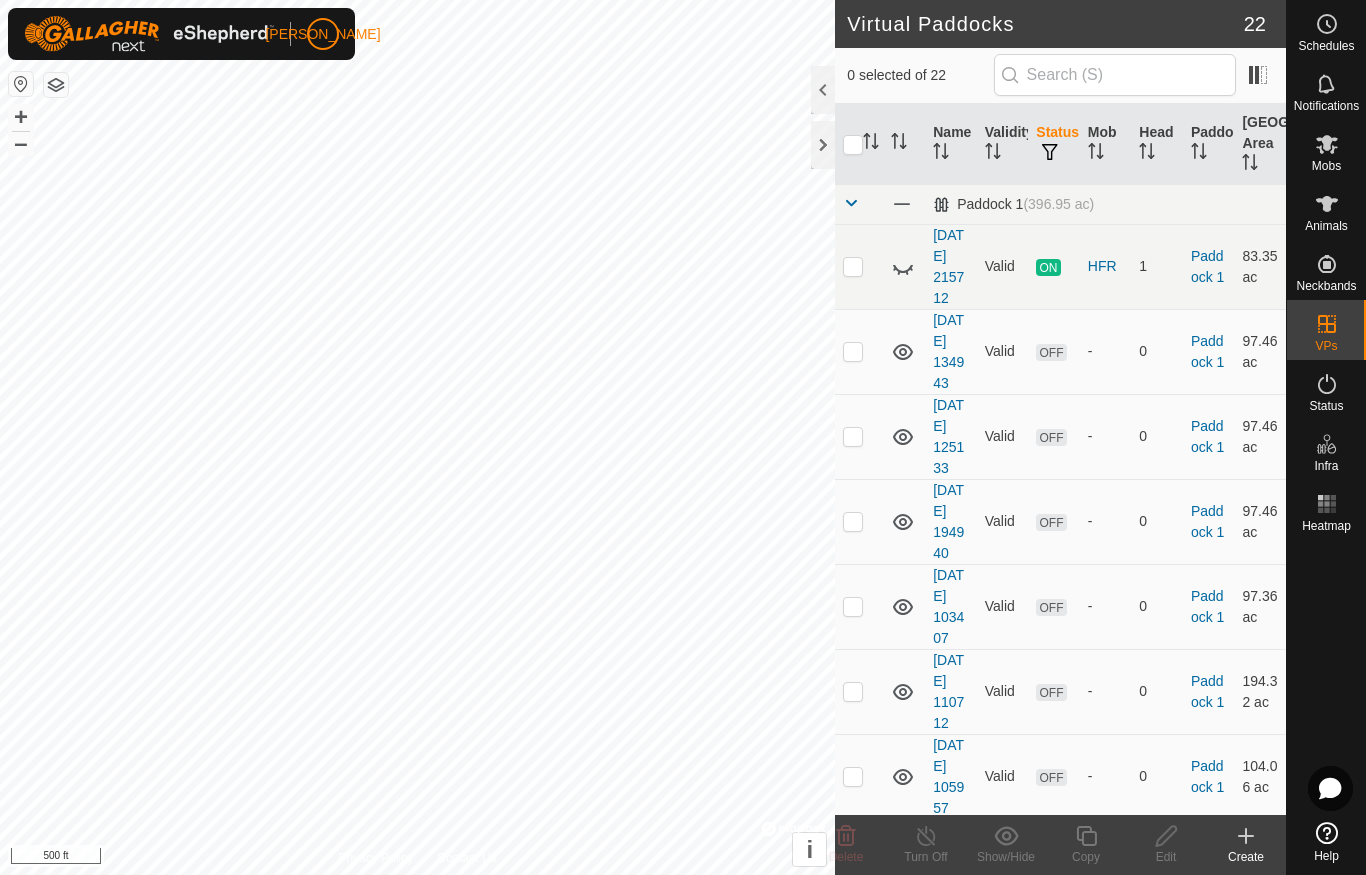 click at bounding box center (853, 352) 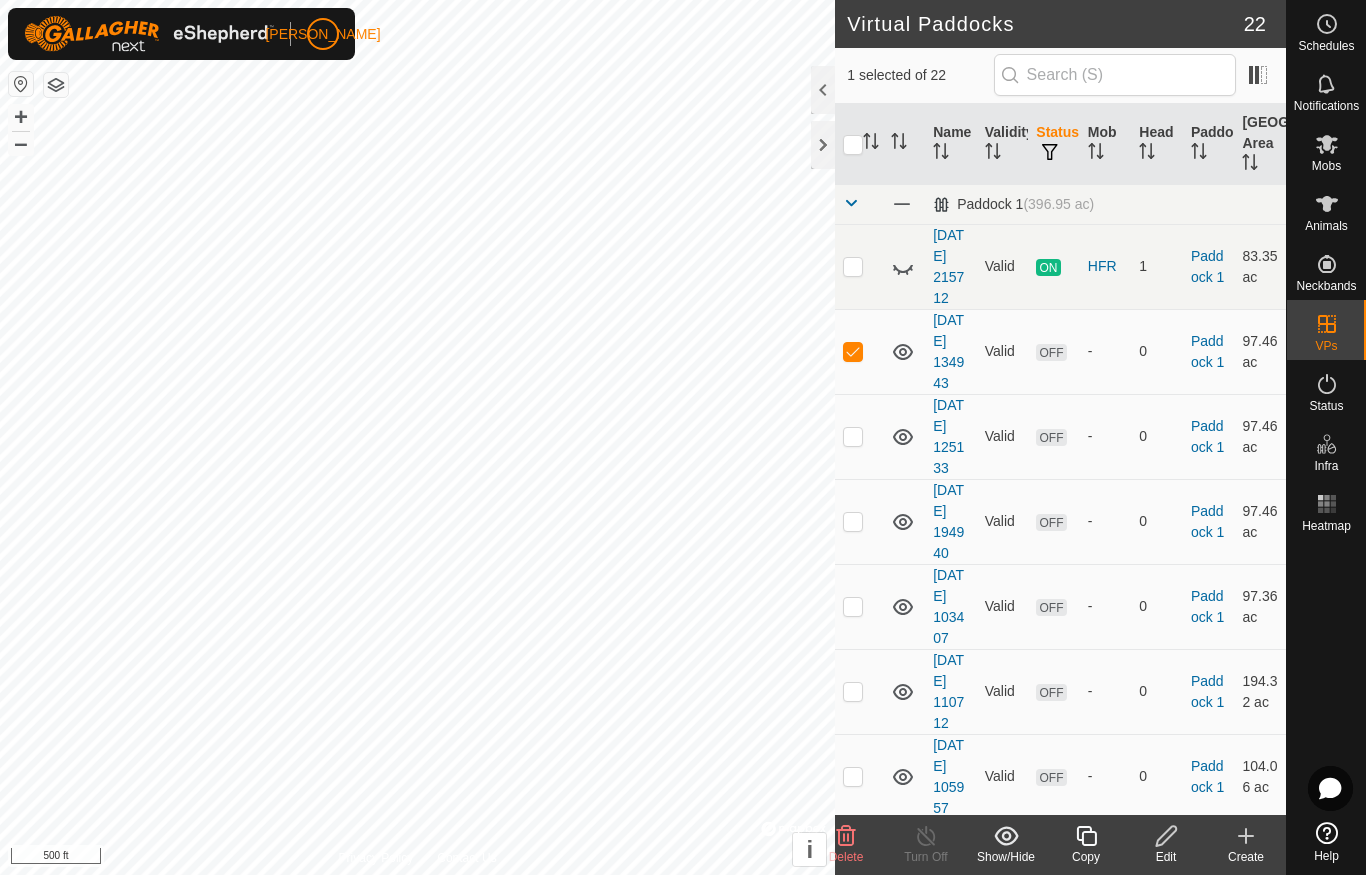 click at bounding box center [853, 352] 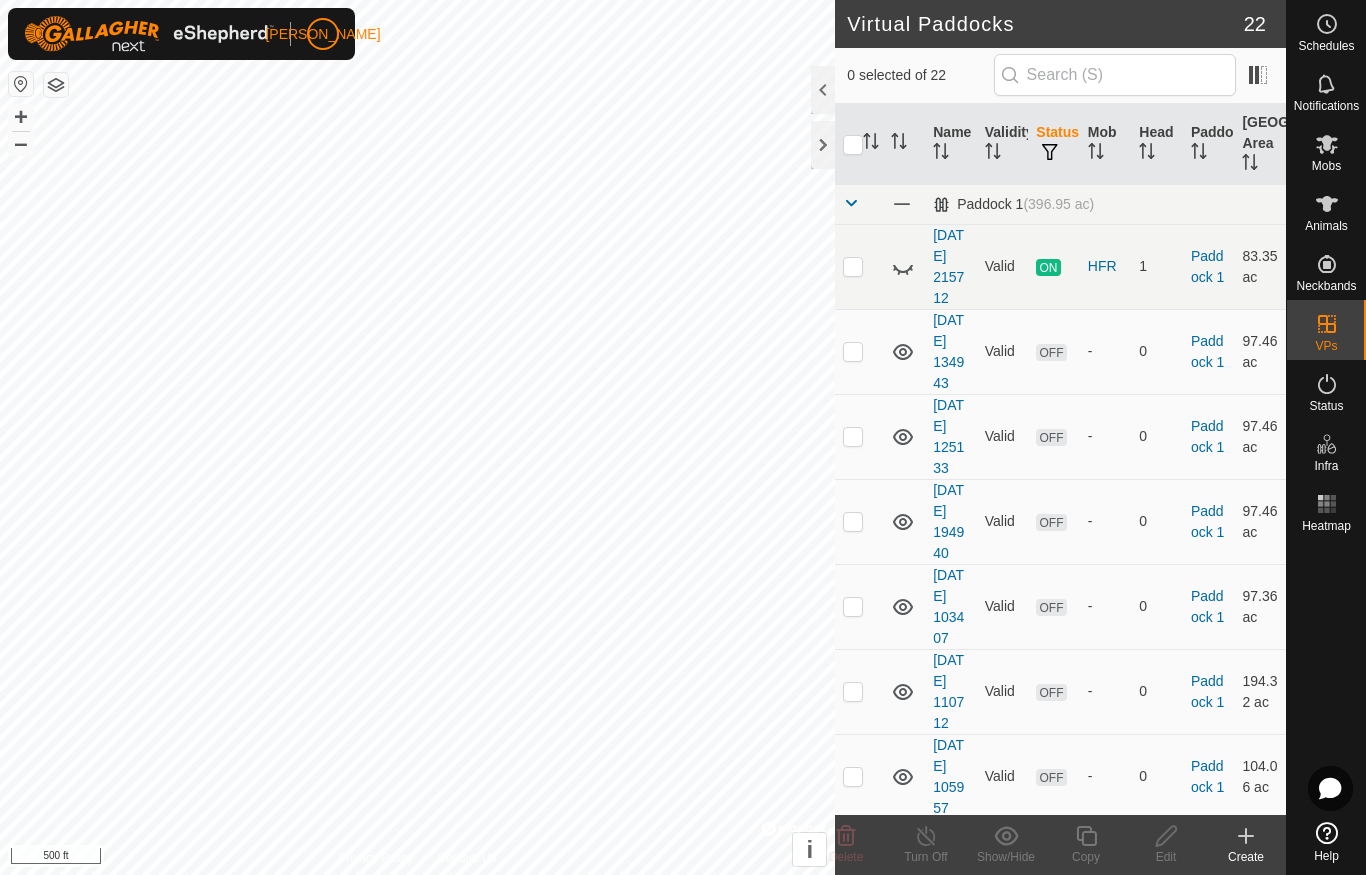 click at bounding box center [853, 437] 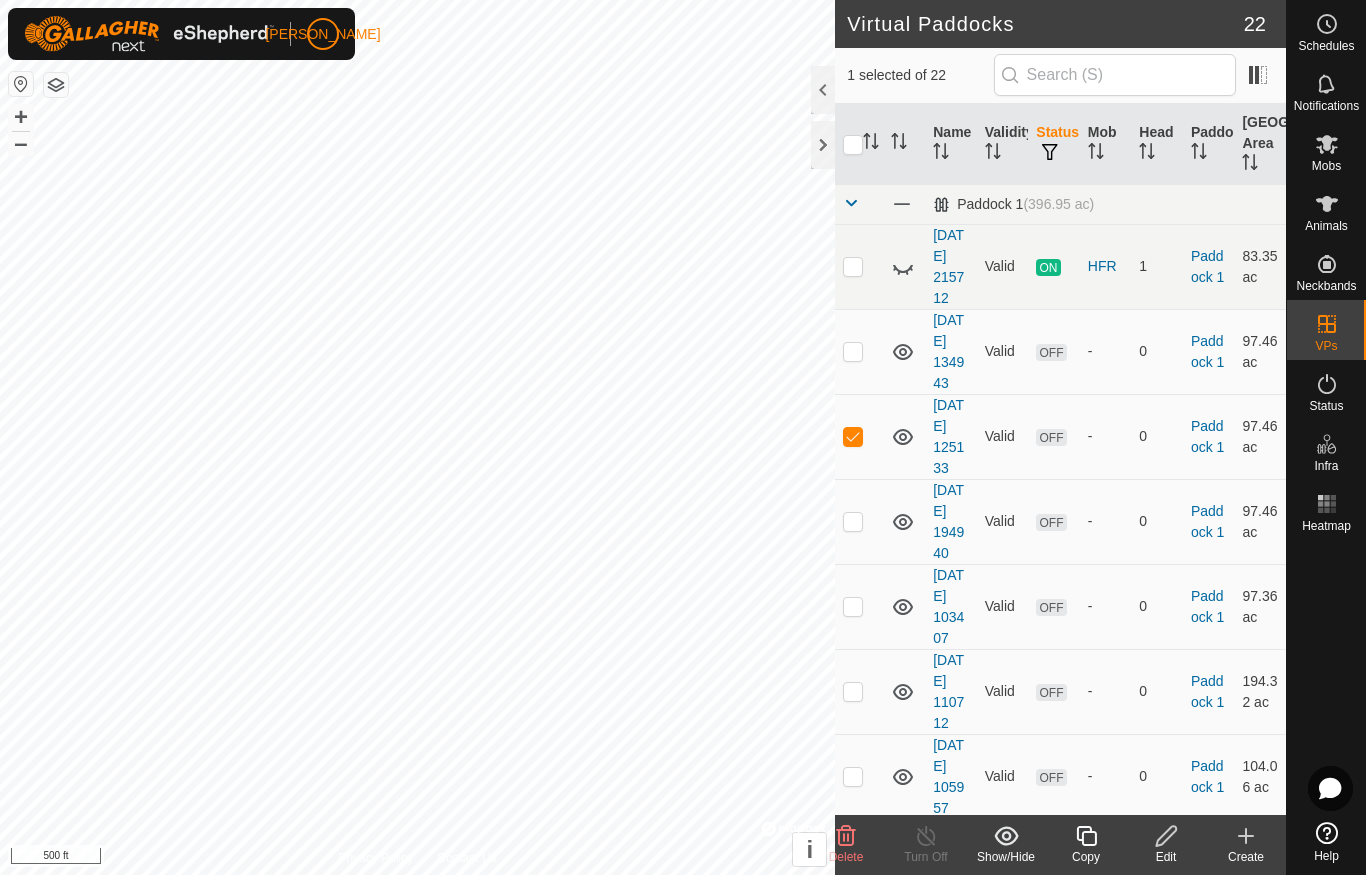 click at bounding box center (853, 437) 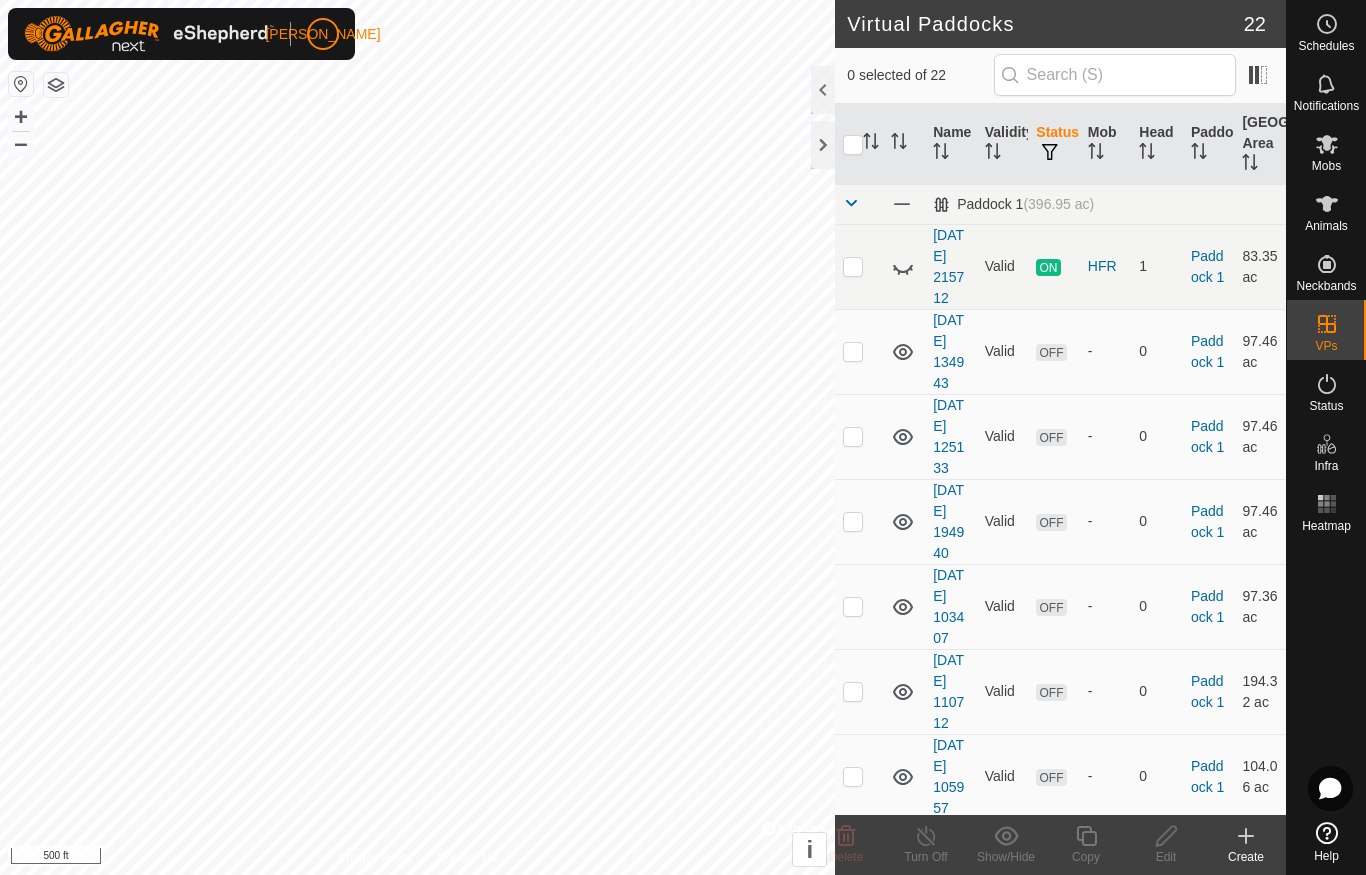 click at bounding box center (853, 522) 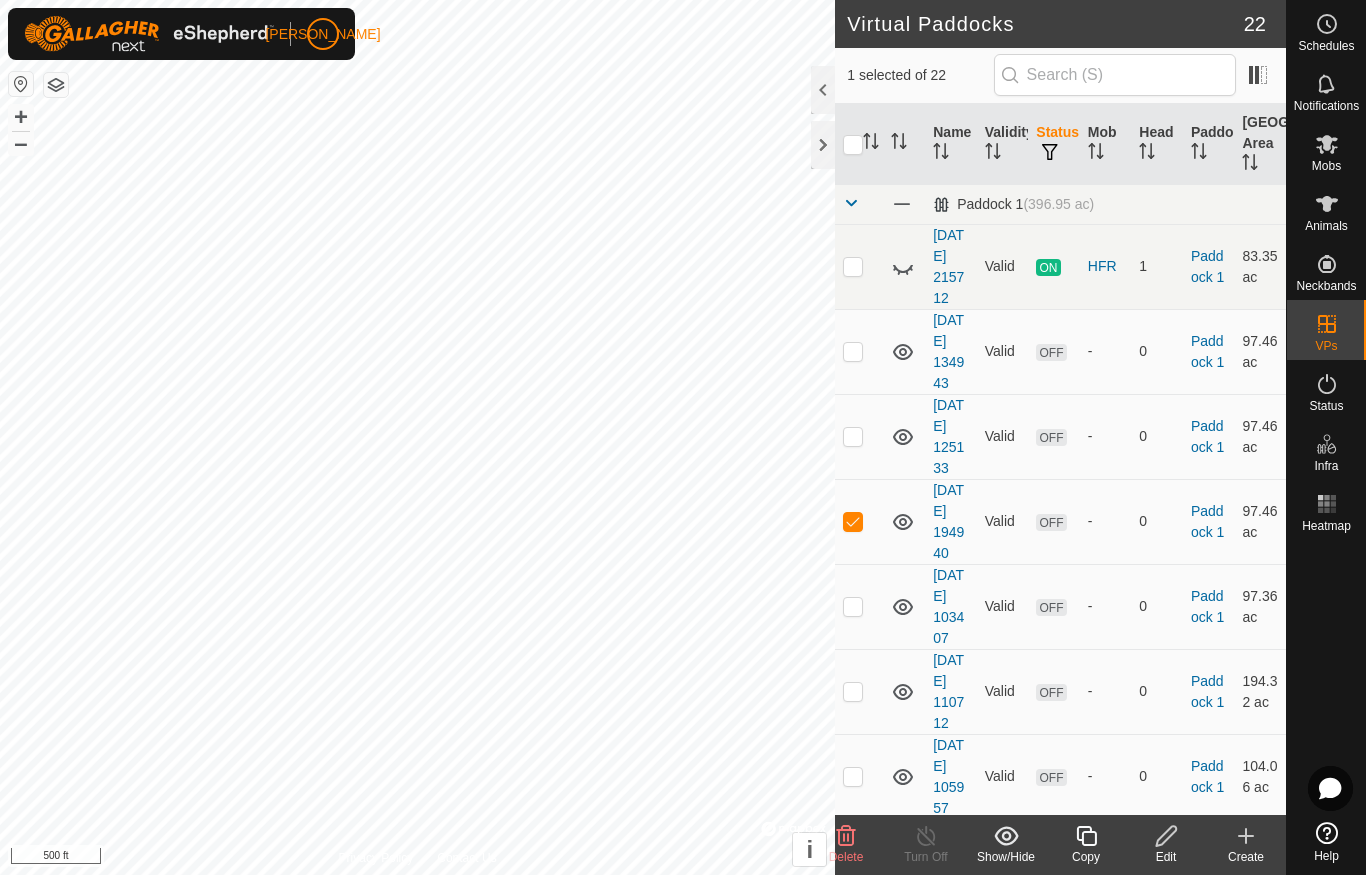 click at bounding box center (853, 522) 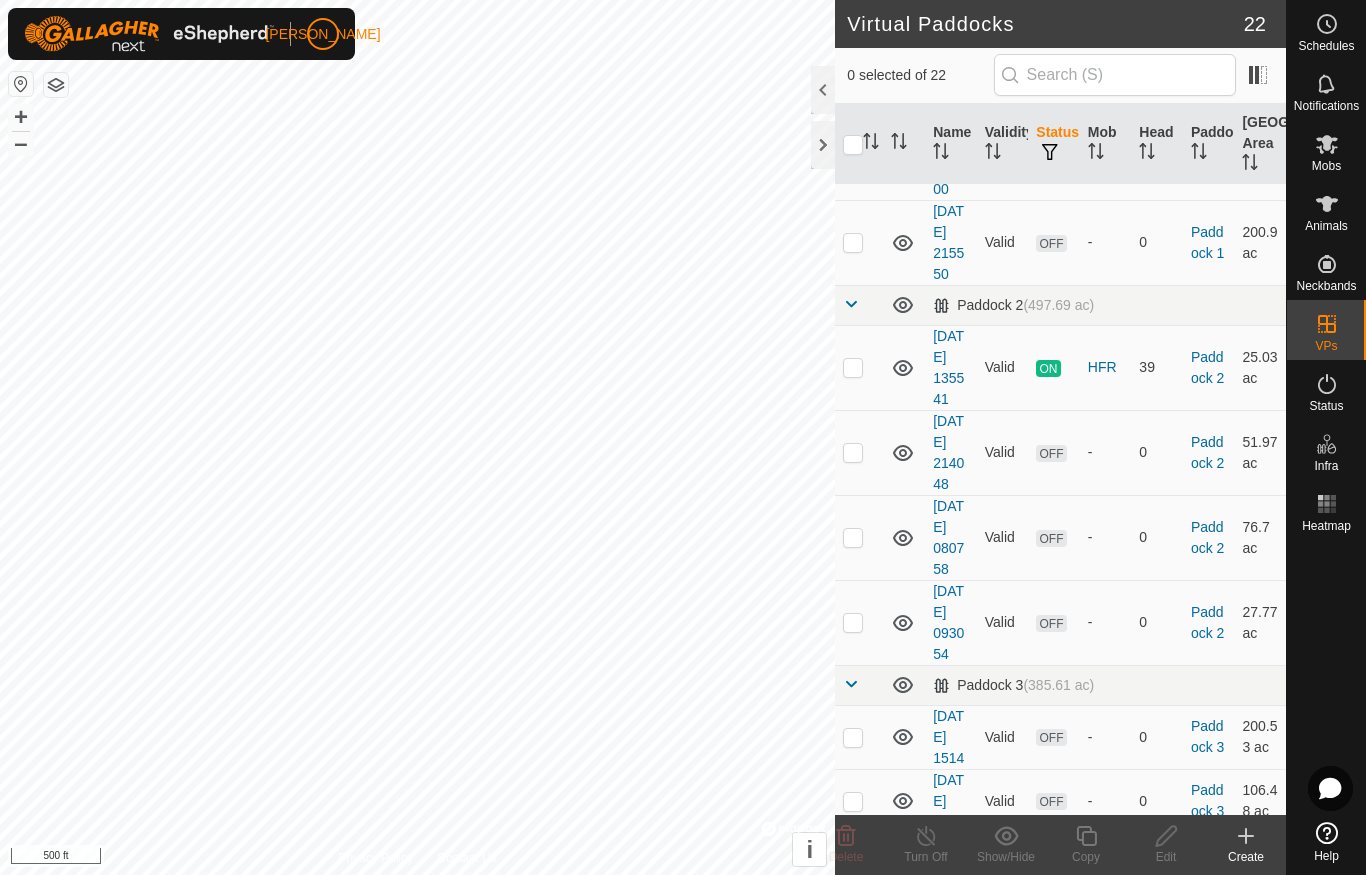 scroll, scrollTop: 790, scrollLeft: 0, axis: vertical 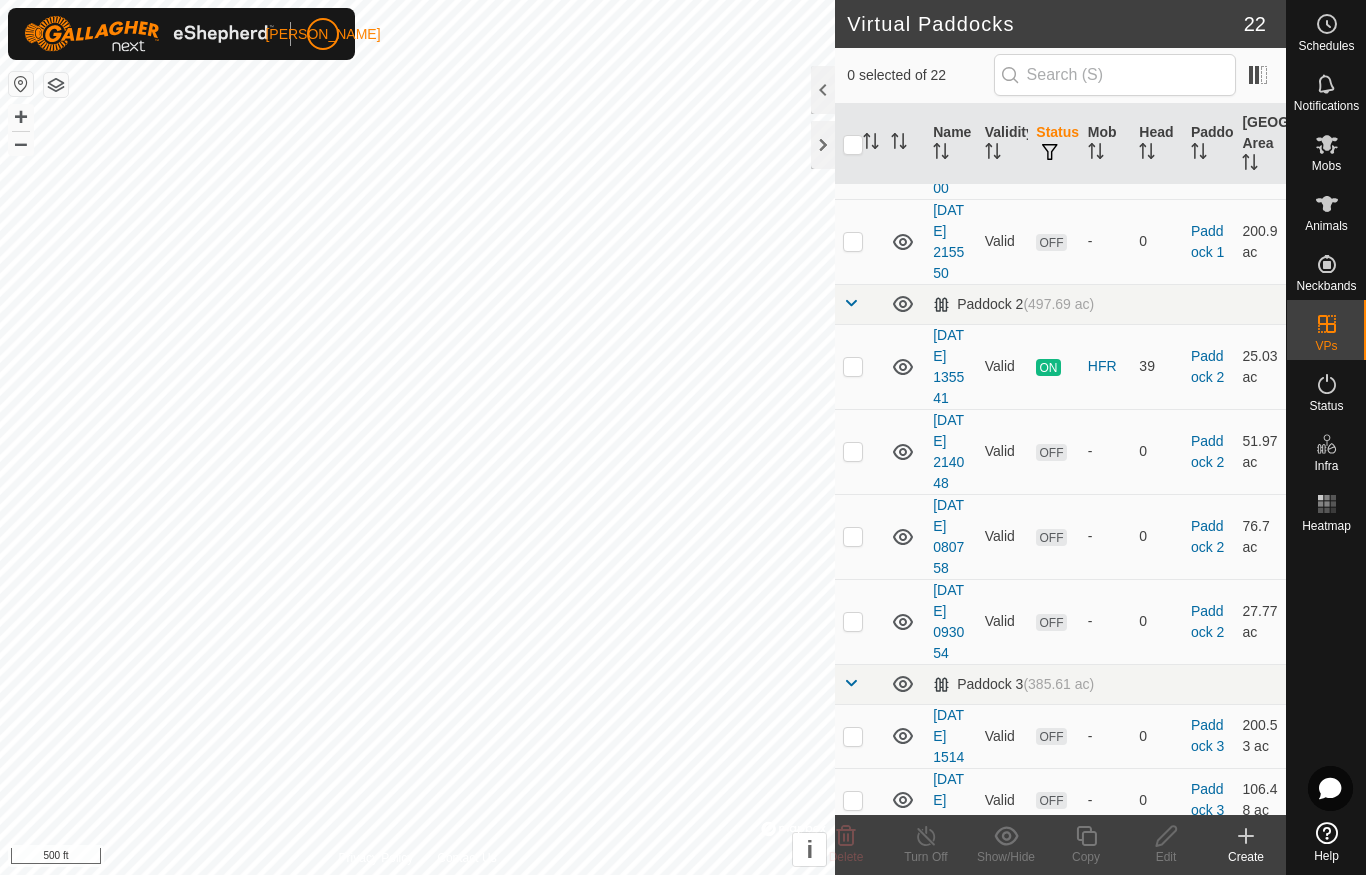 click at bounding box center (853, 367) 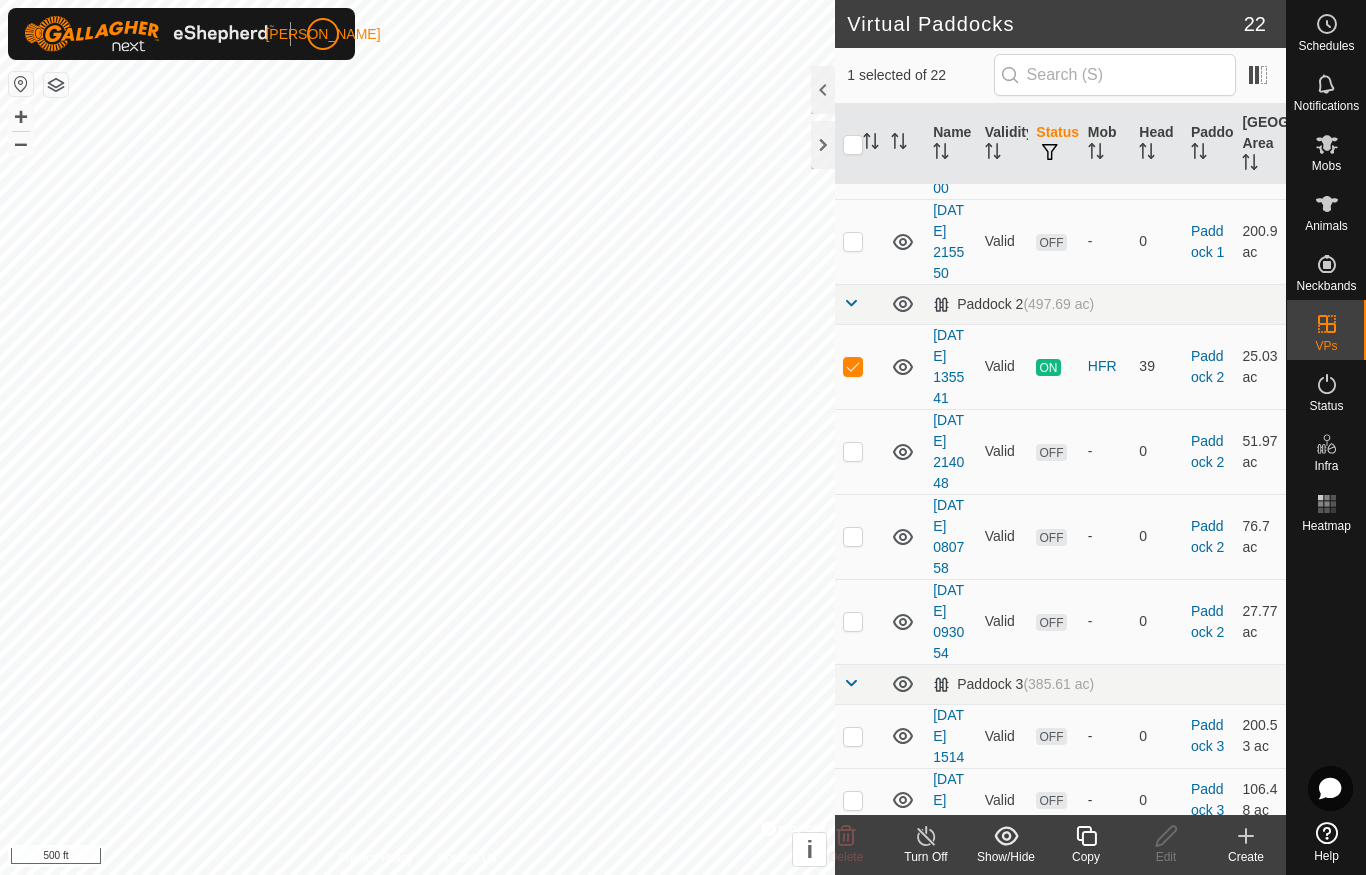click 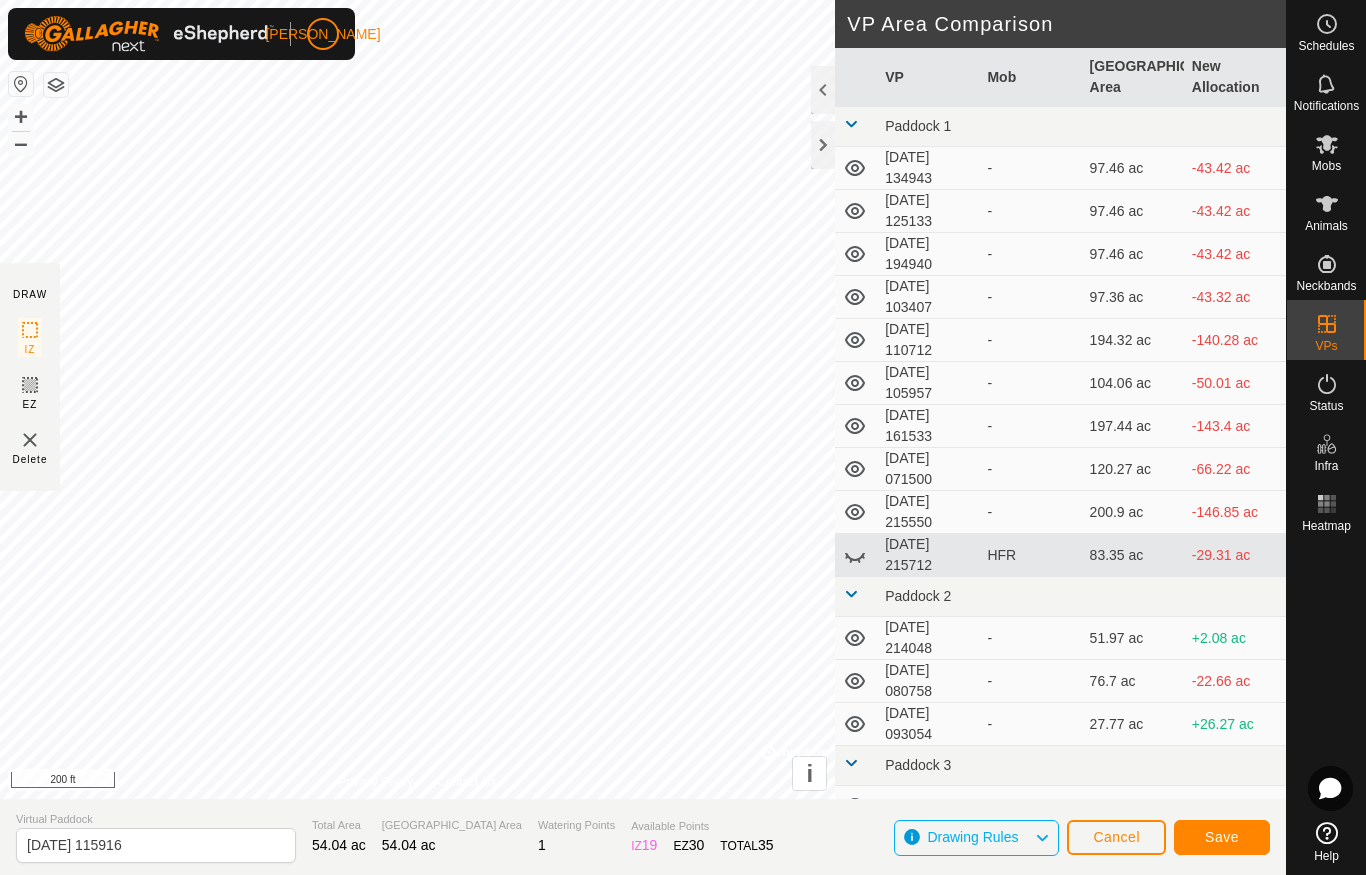 click on "Save" 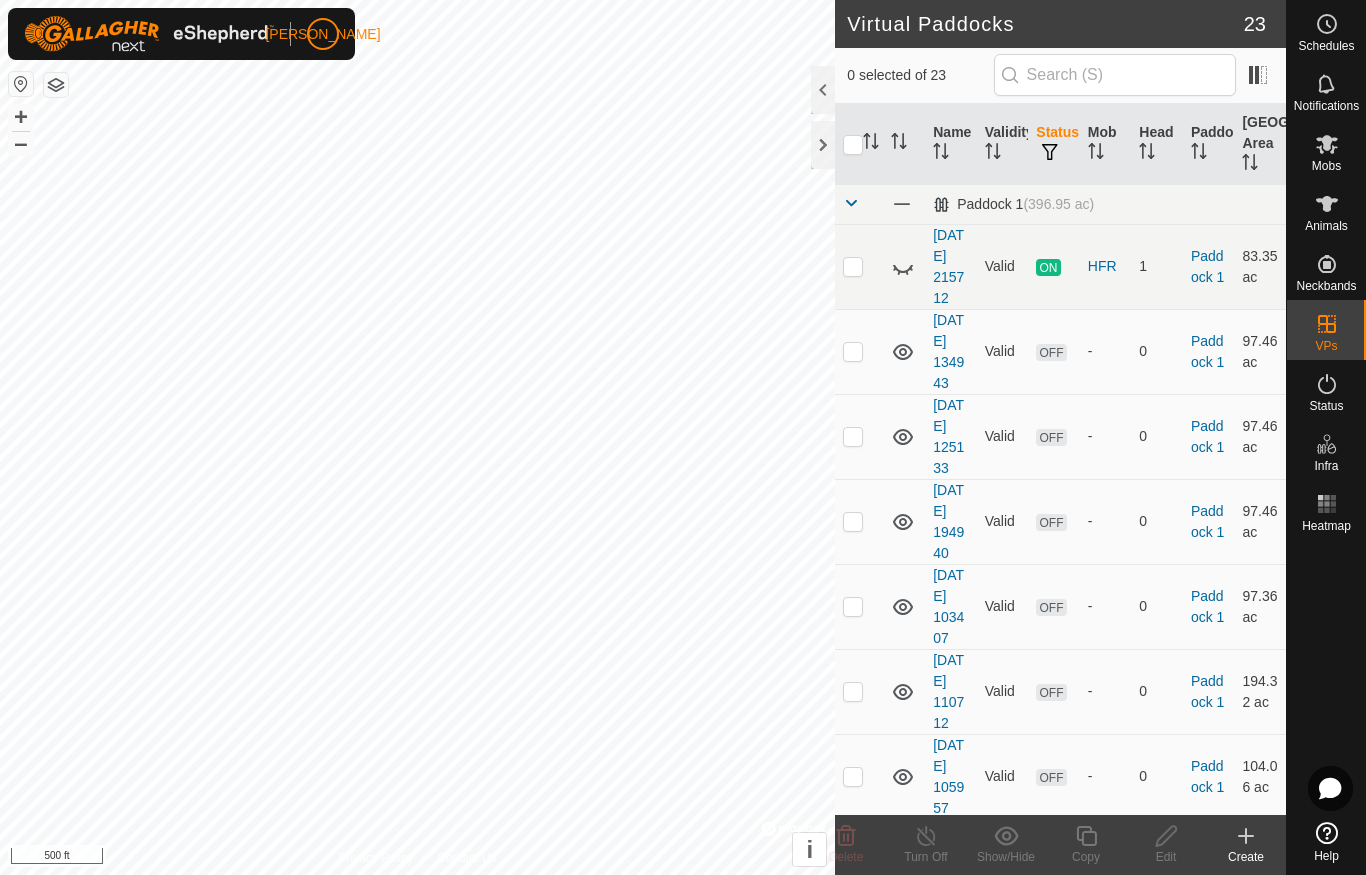 click at bounding box center (853, 607) 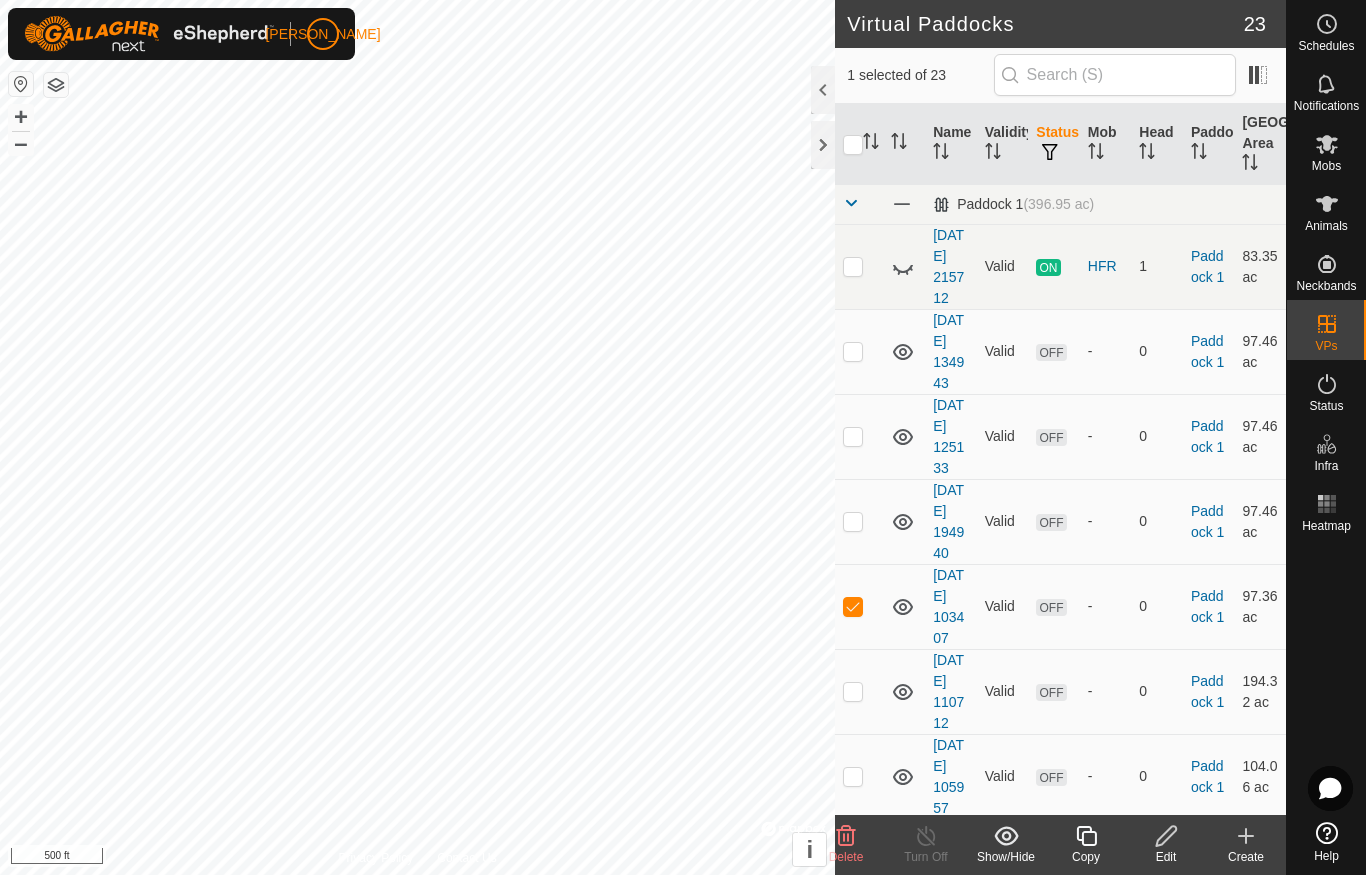 click at bounding box center (853, 607) 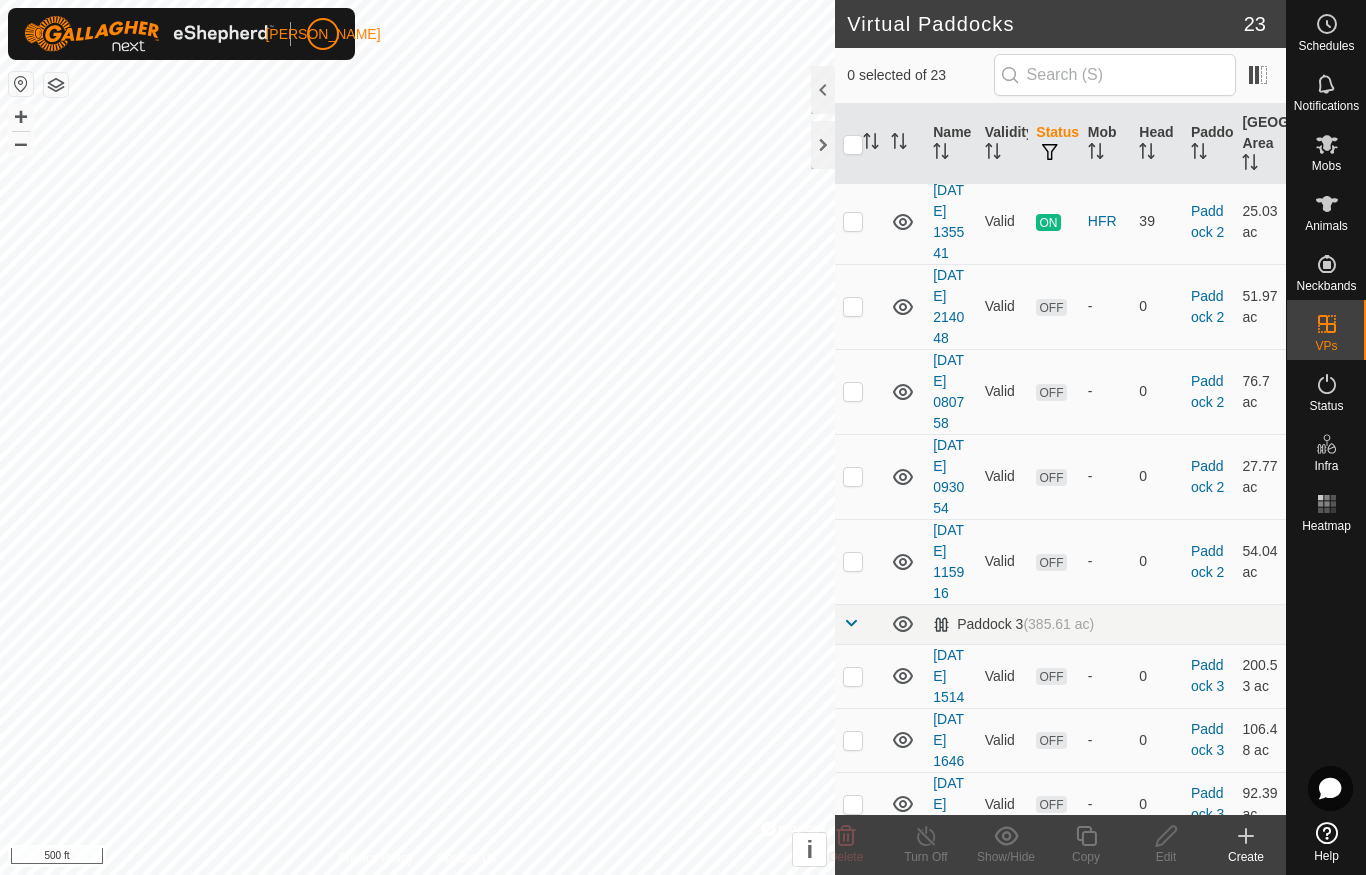 scroll, scrollTop: 936, scrollLeft: 0, axis: vertical 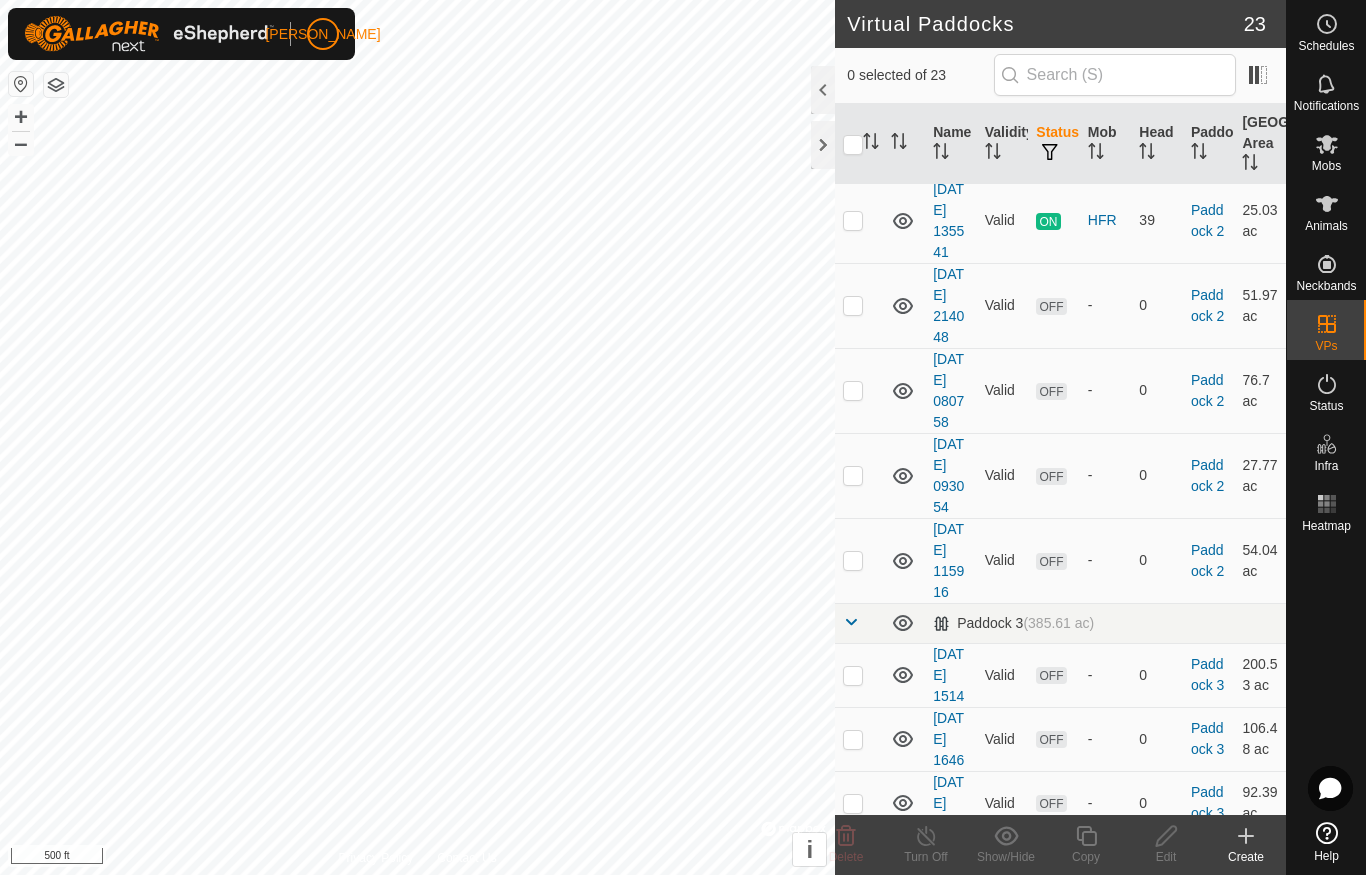 click at bounding box center [853, 306] 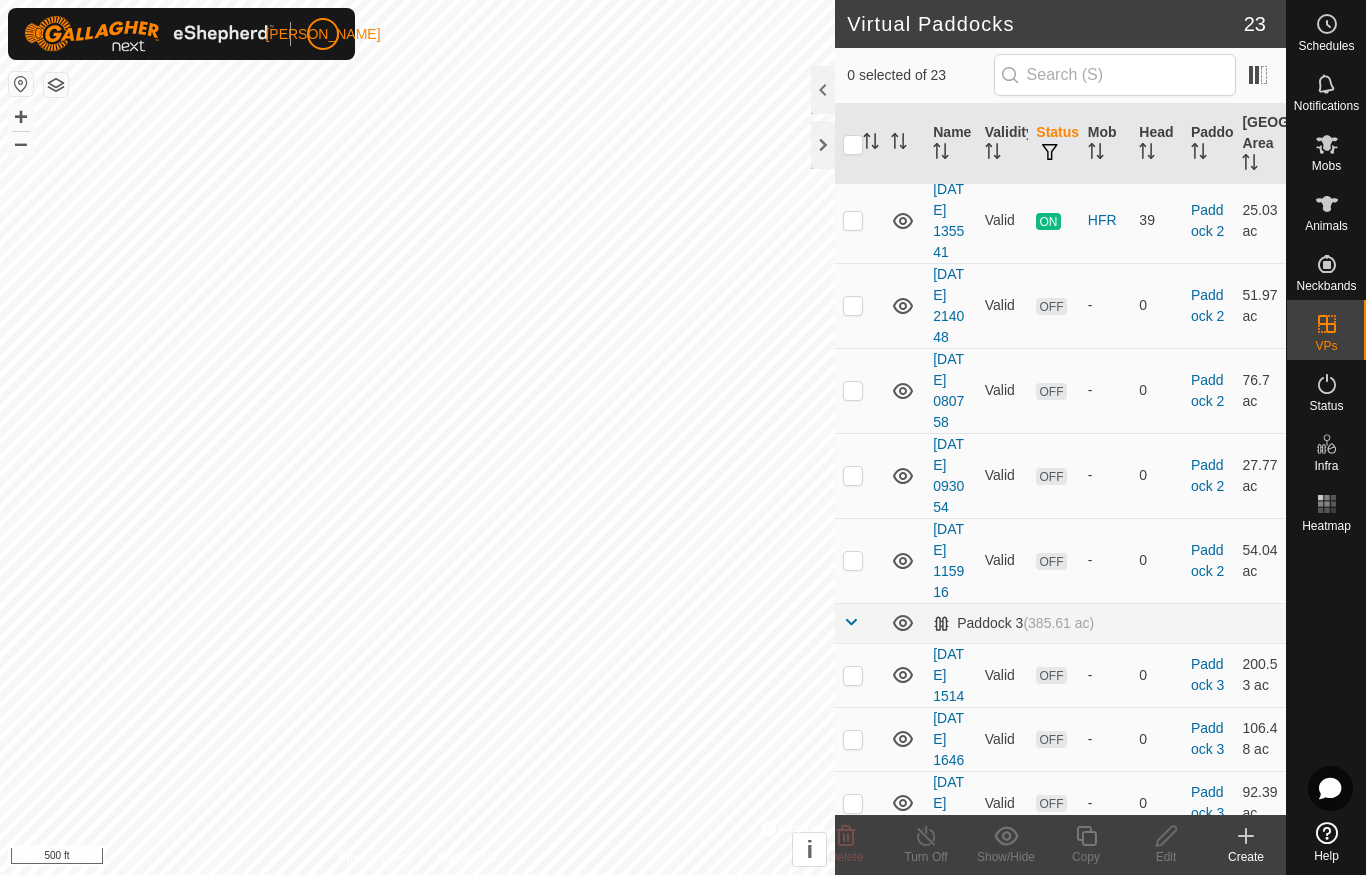 click at bounding box center [853, 306] 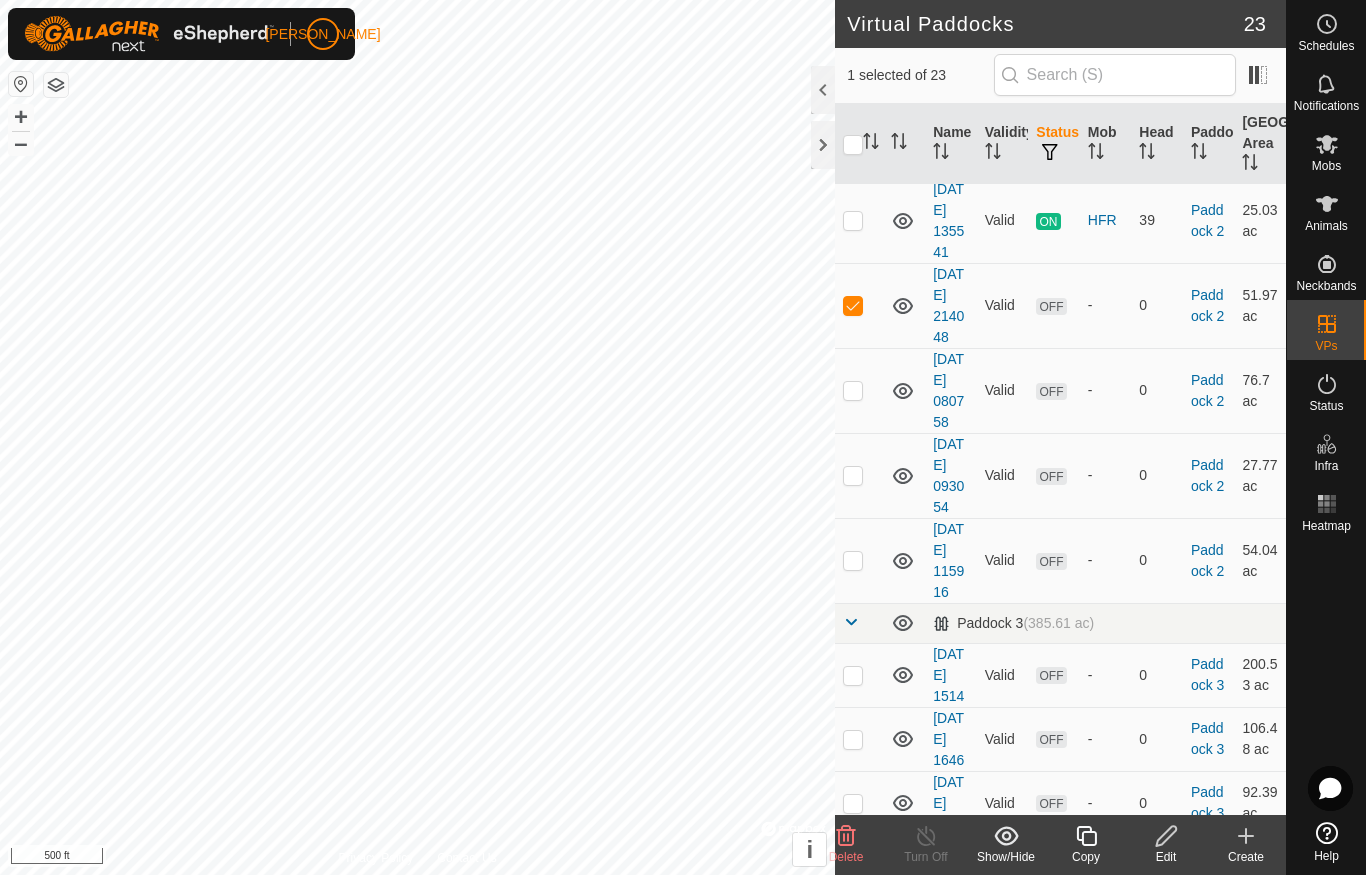 click at bounding box center [853, 306] 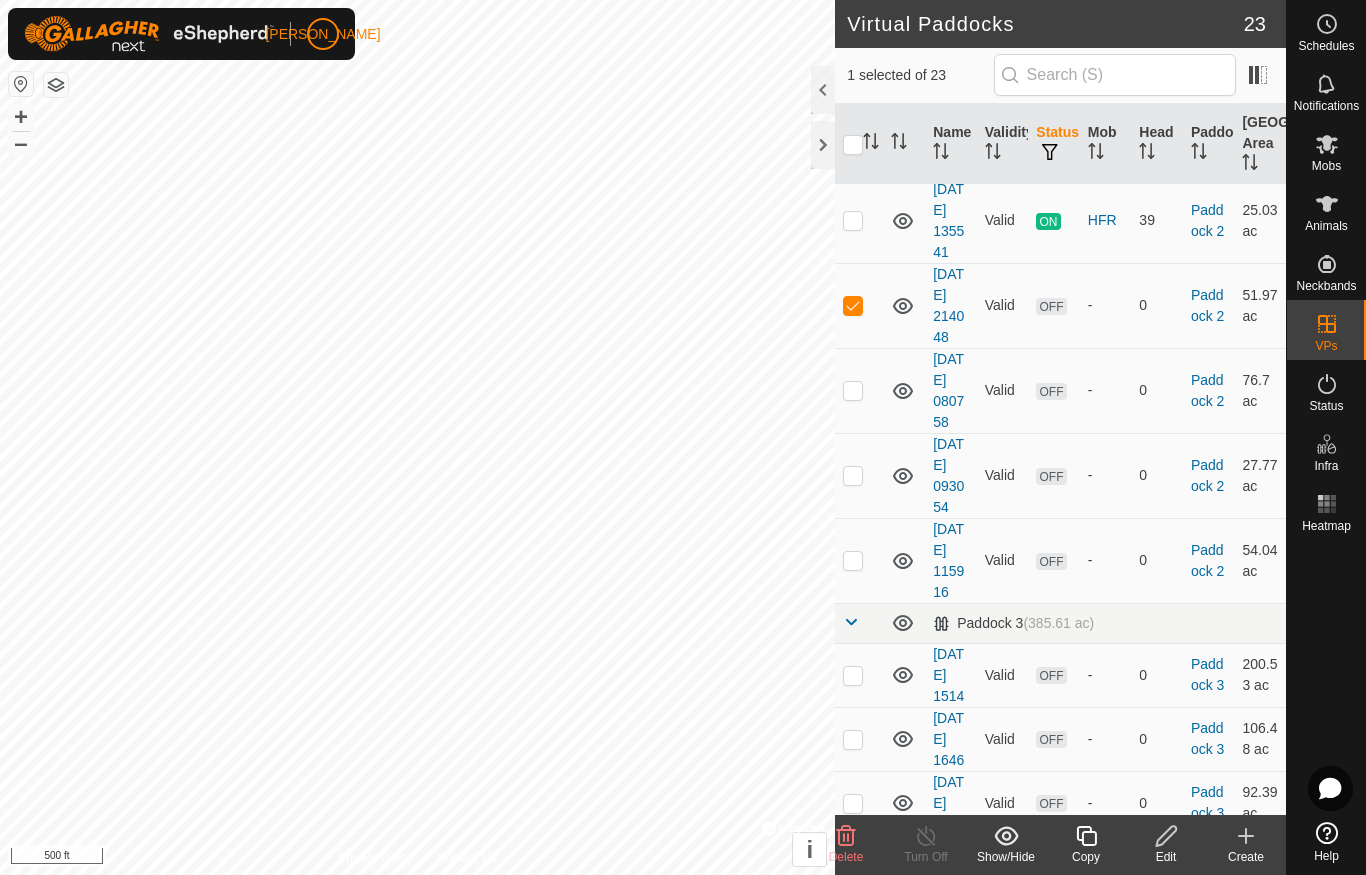 checkbox on "false" 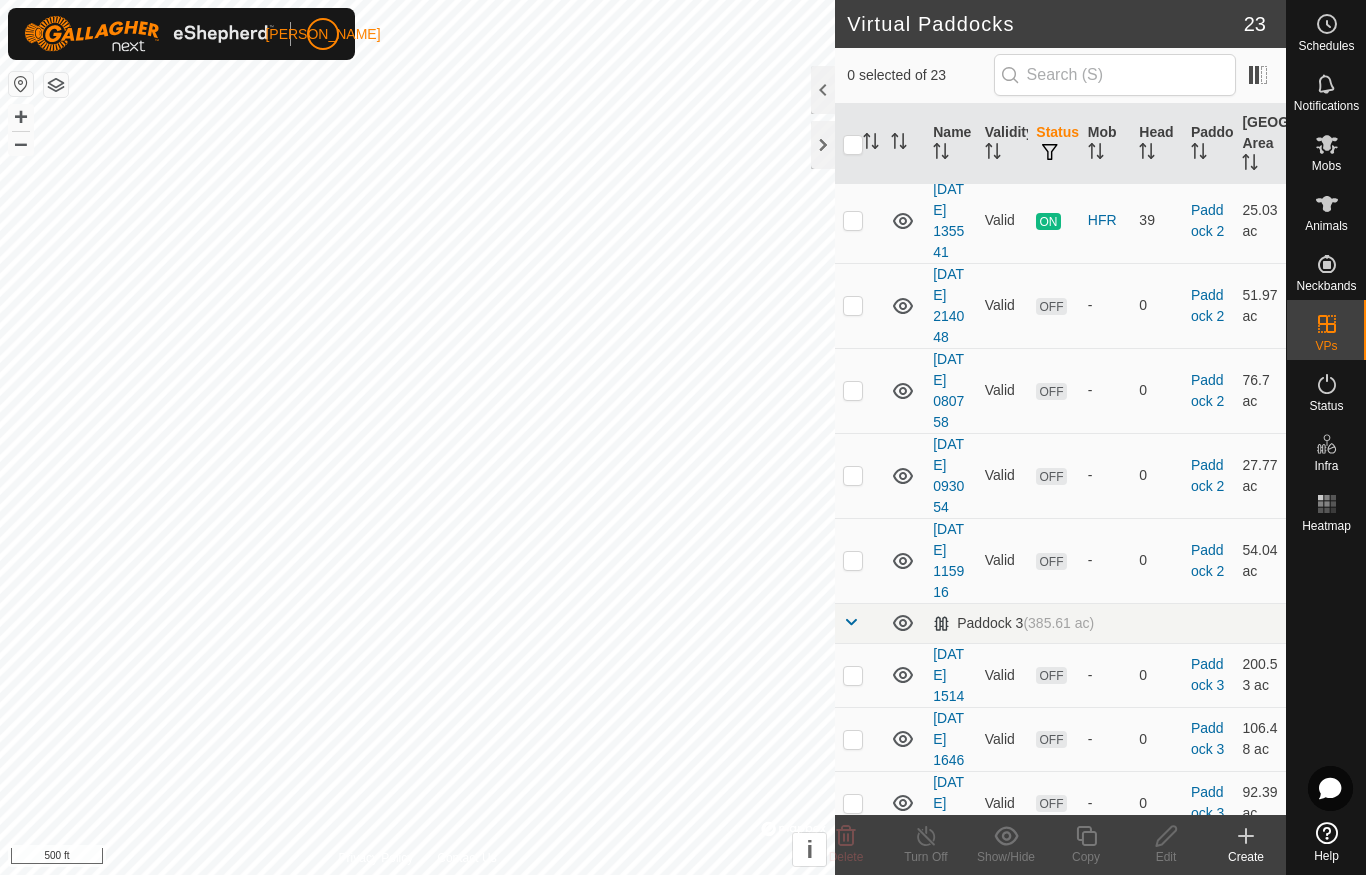 click at bounding box center [853, 221] 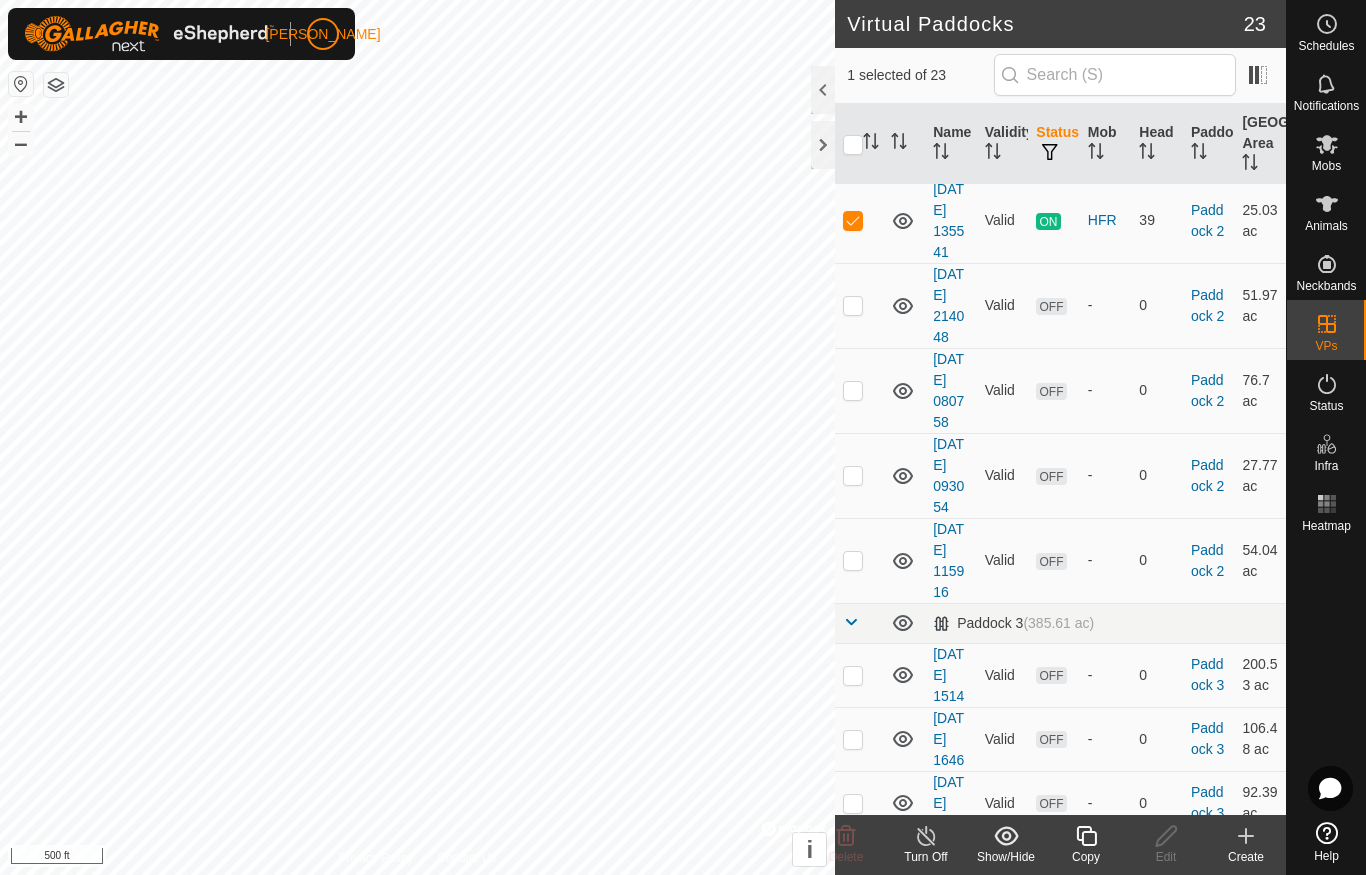 click at bounding box center [853, 221] 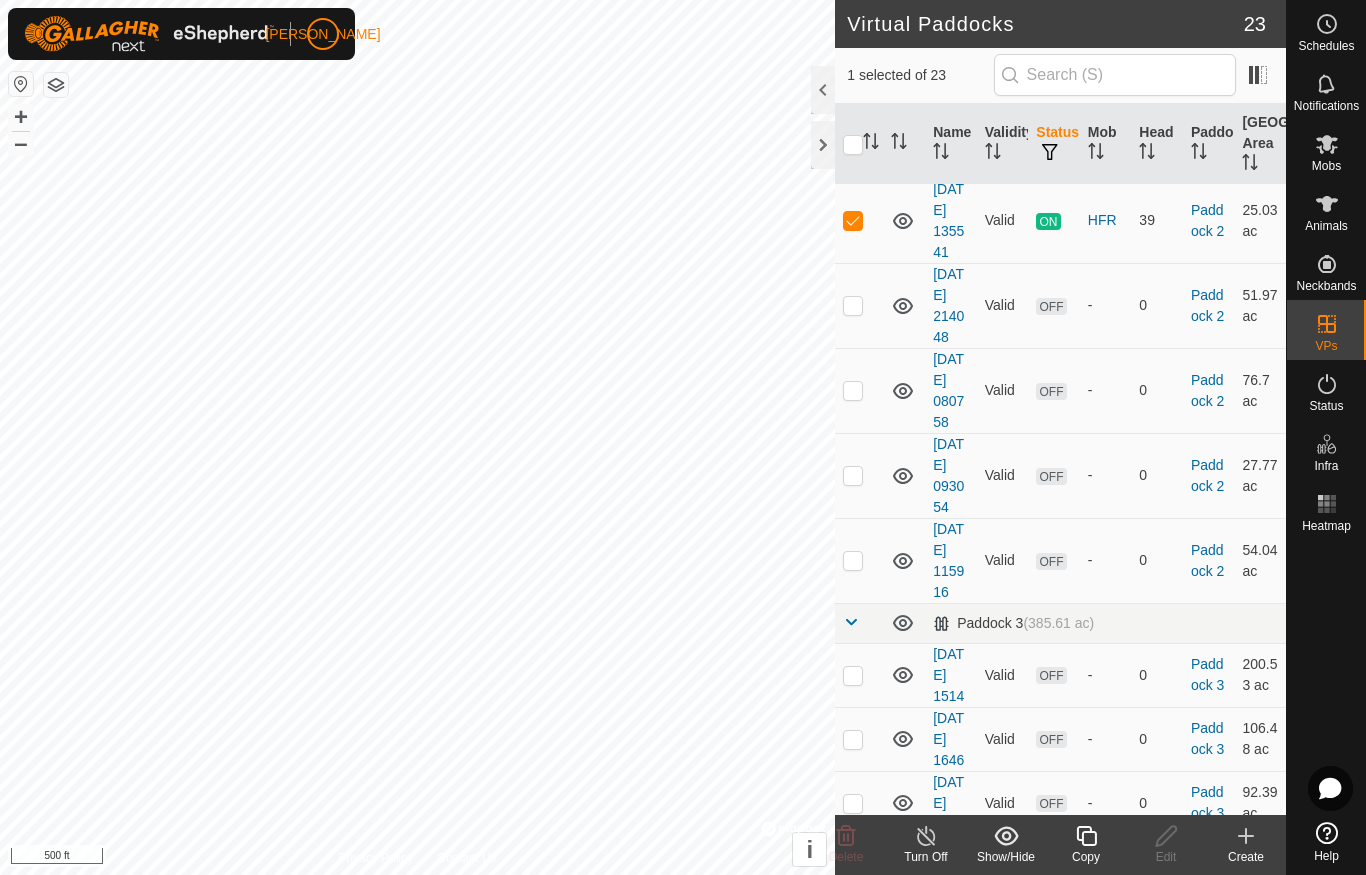 checkbox on "false" 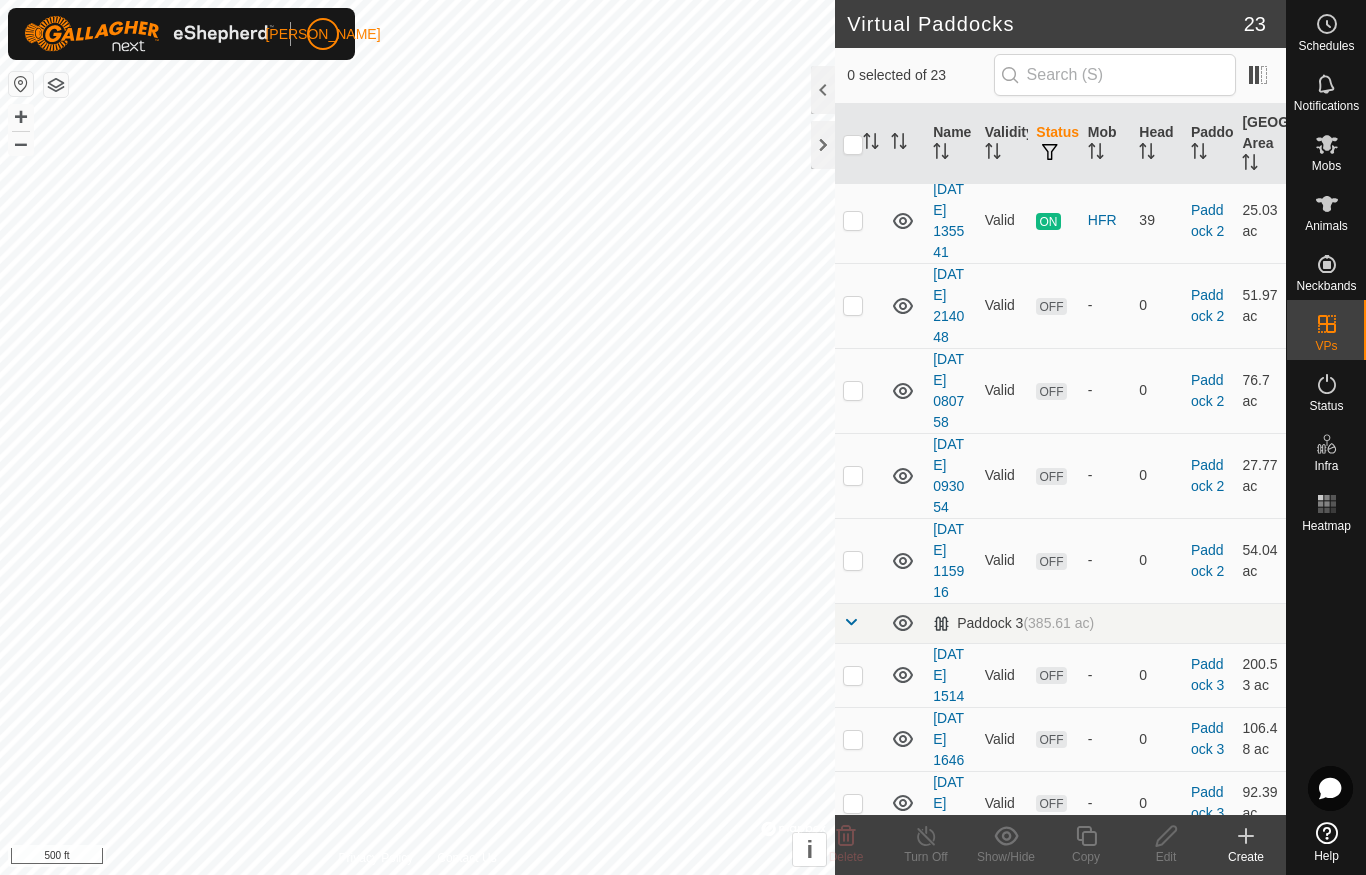 click at bounding box center (853, 391) 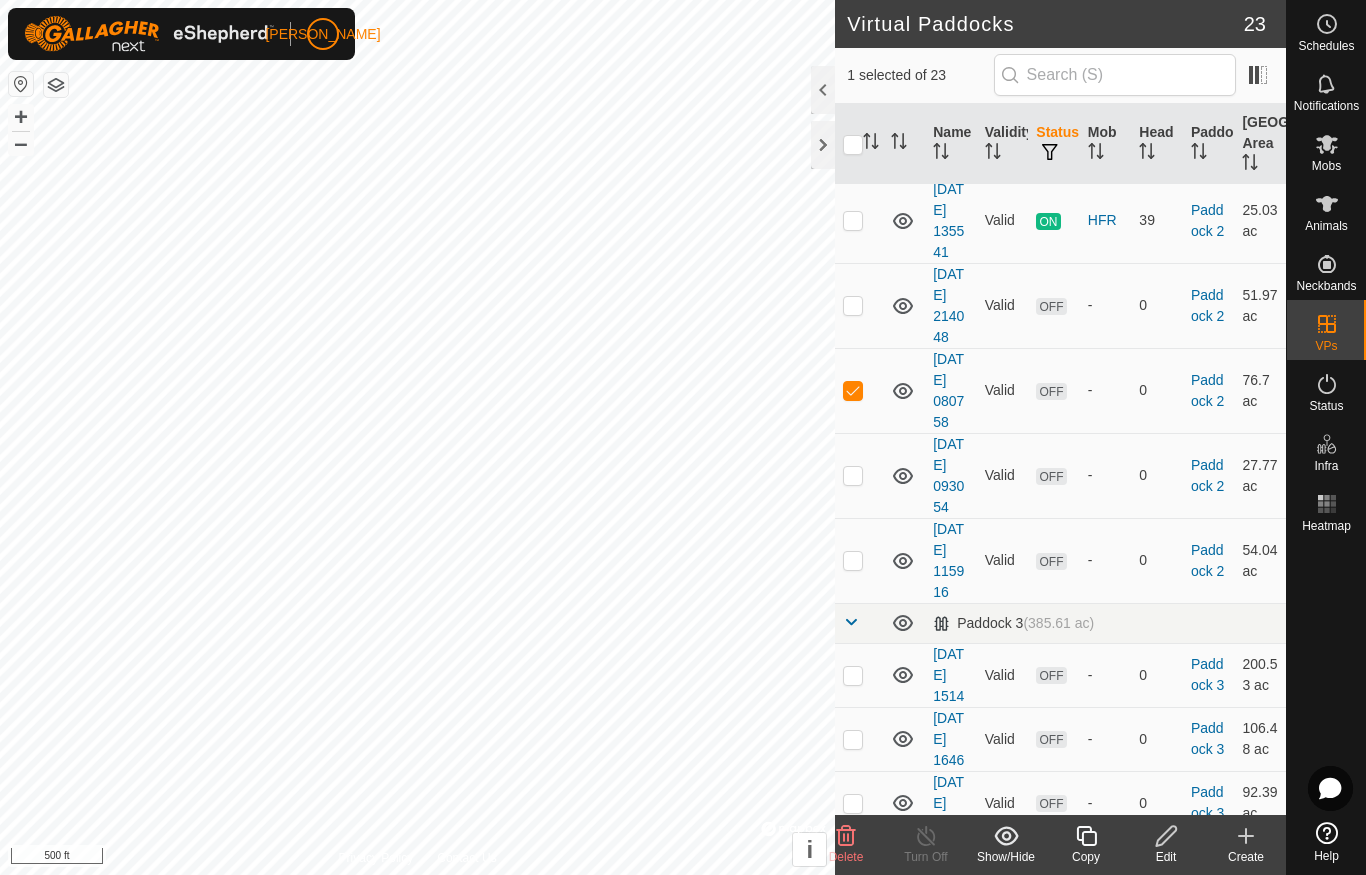 click at bounding box center (853, 391) 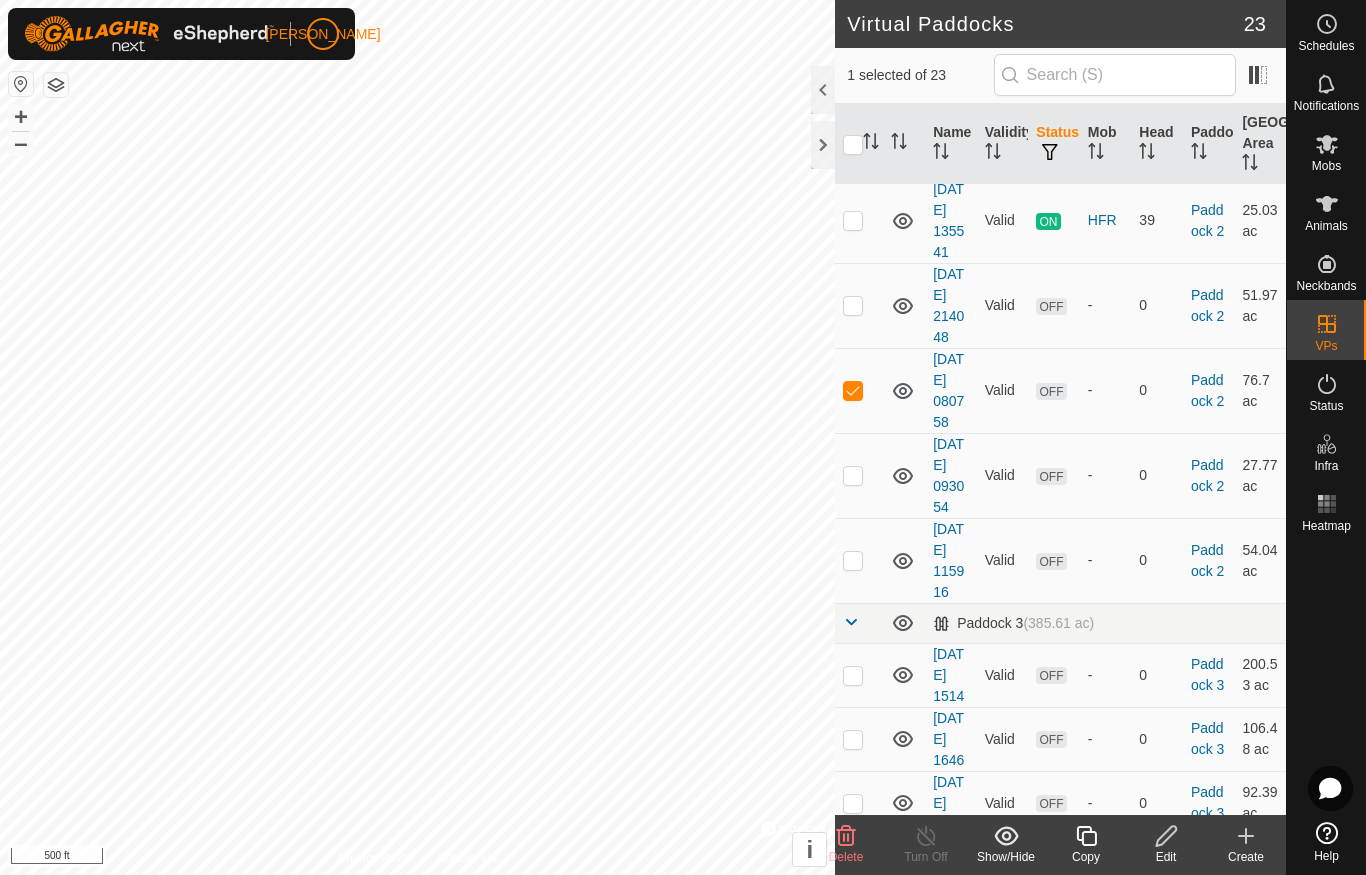 checkbox on "false" 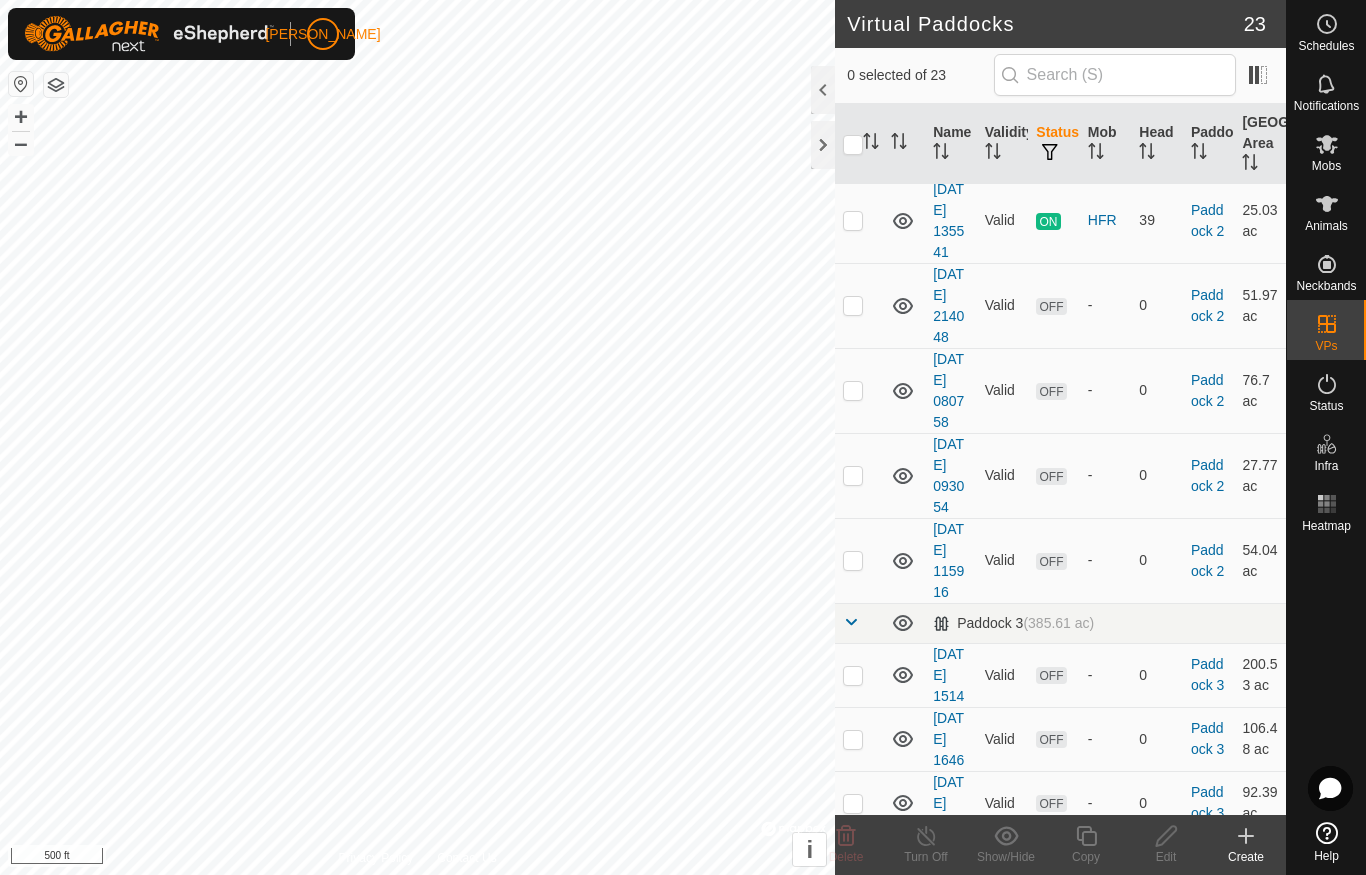 click at bounding box center [853, 476] 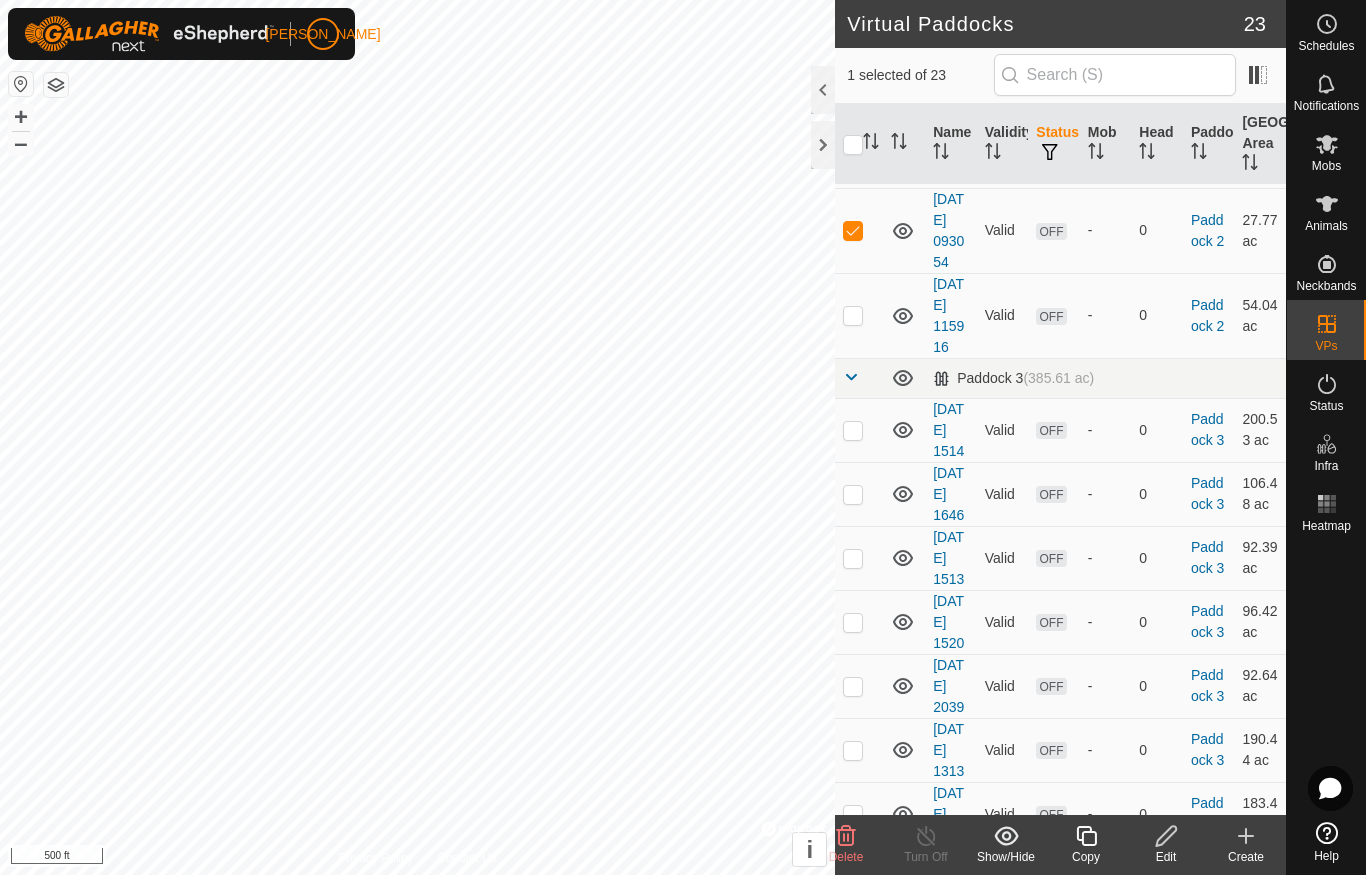 scroll, scrollTop: 1197, scrollLeft: 0, axis: vertical 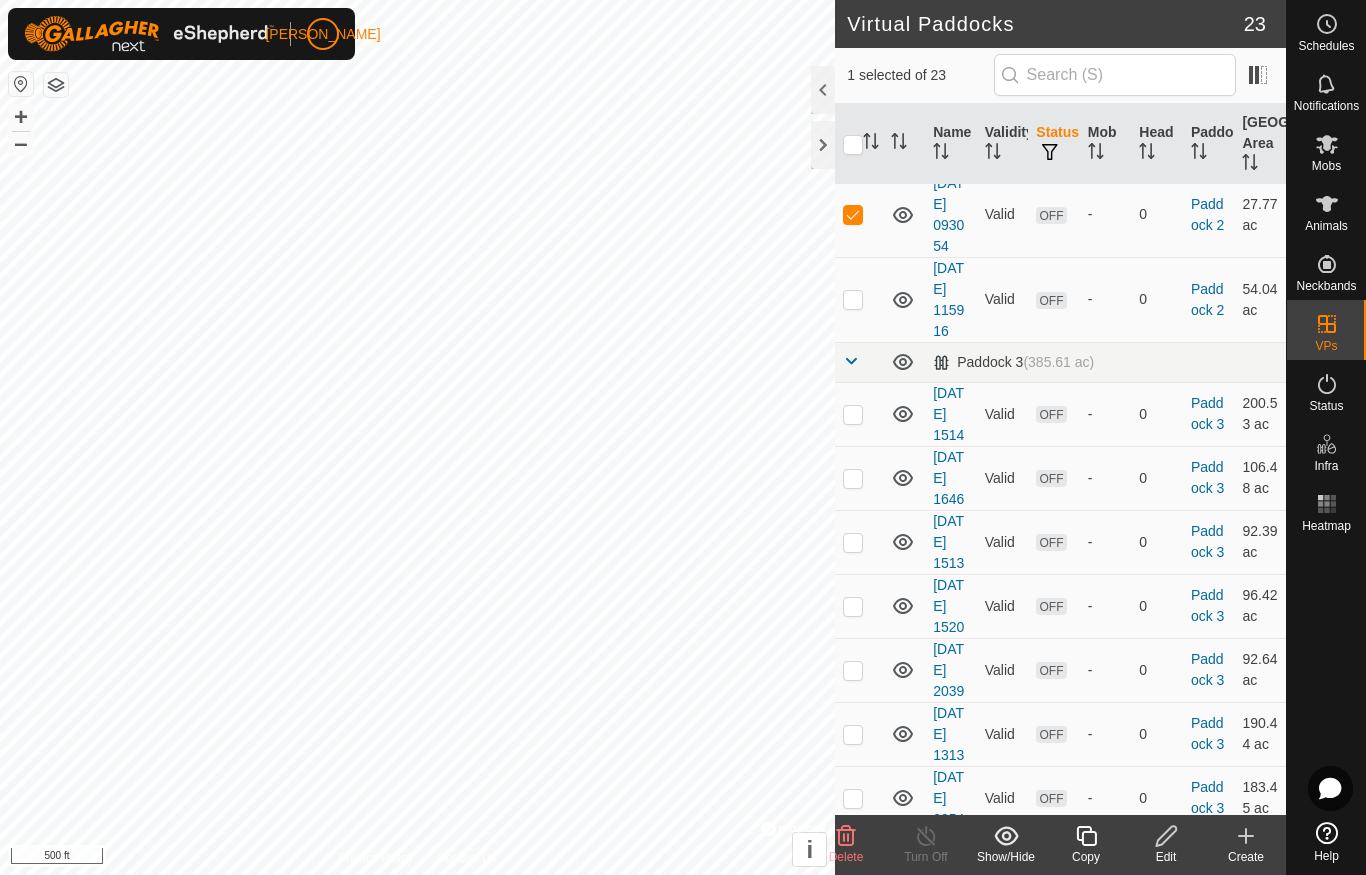 click at bounding box center [853, 215] 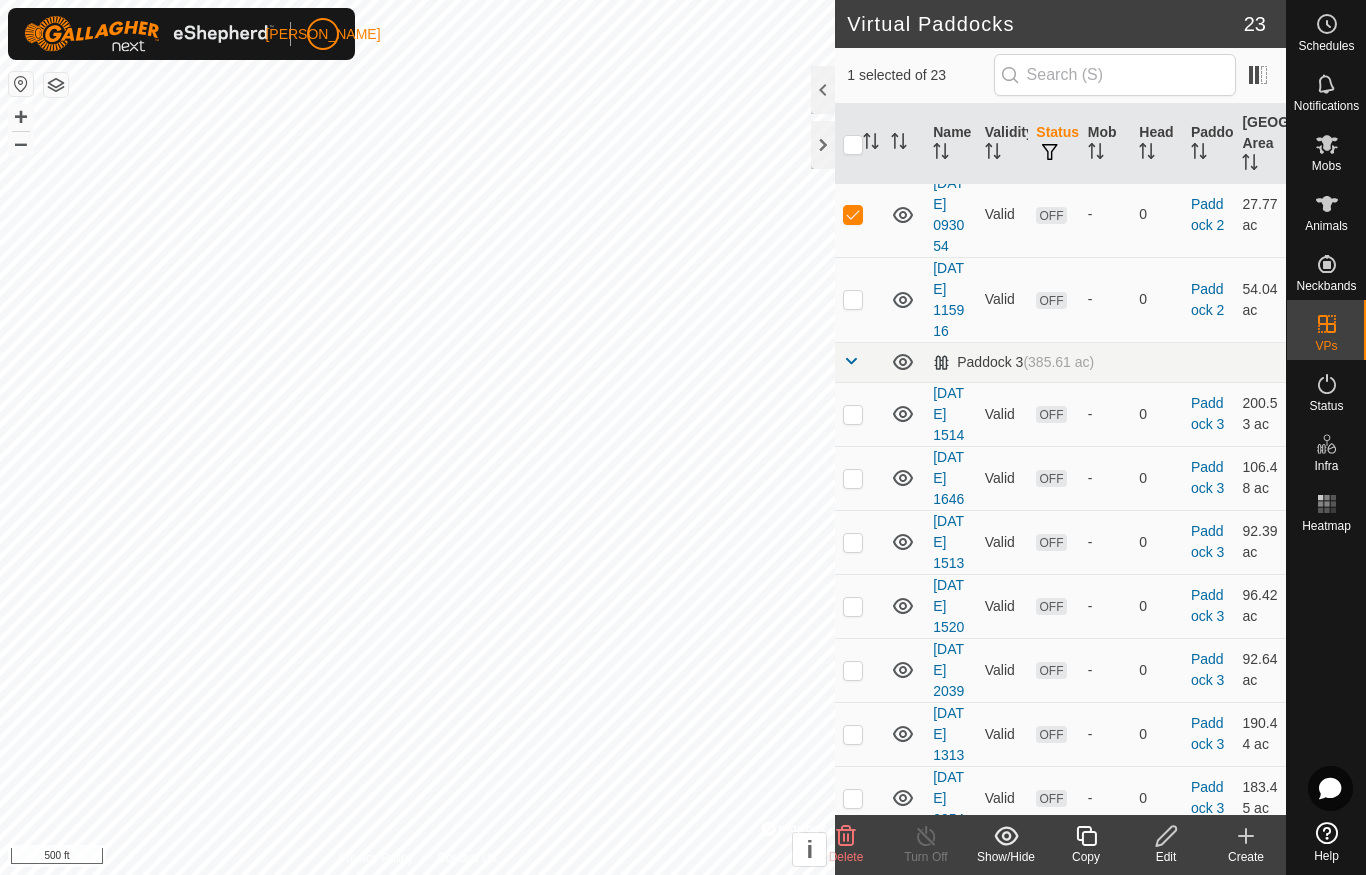 checkbox on "false" 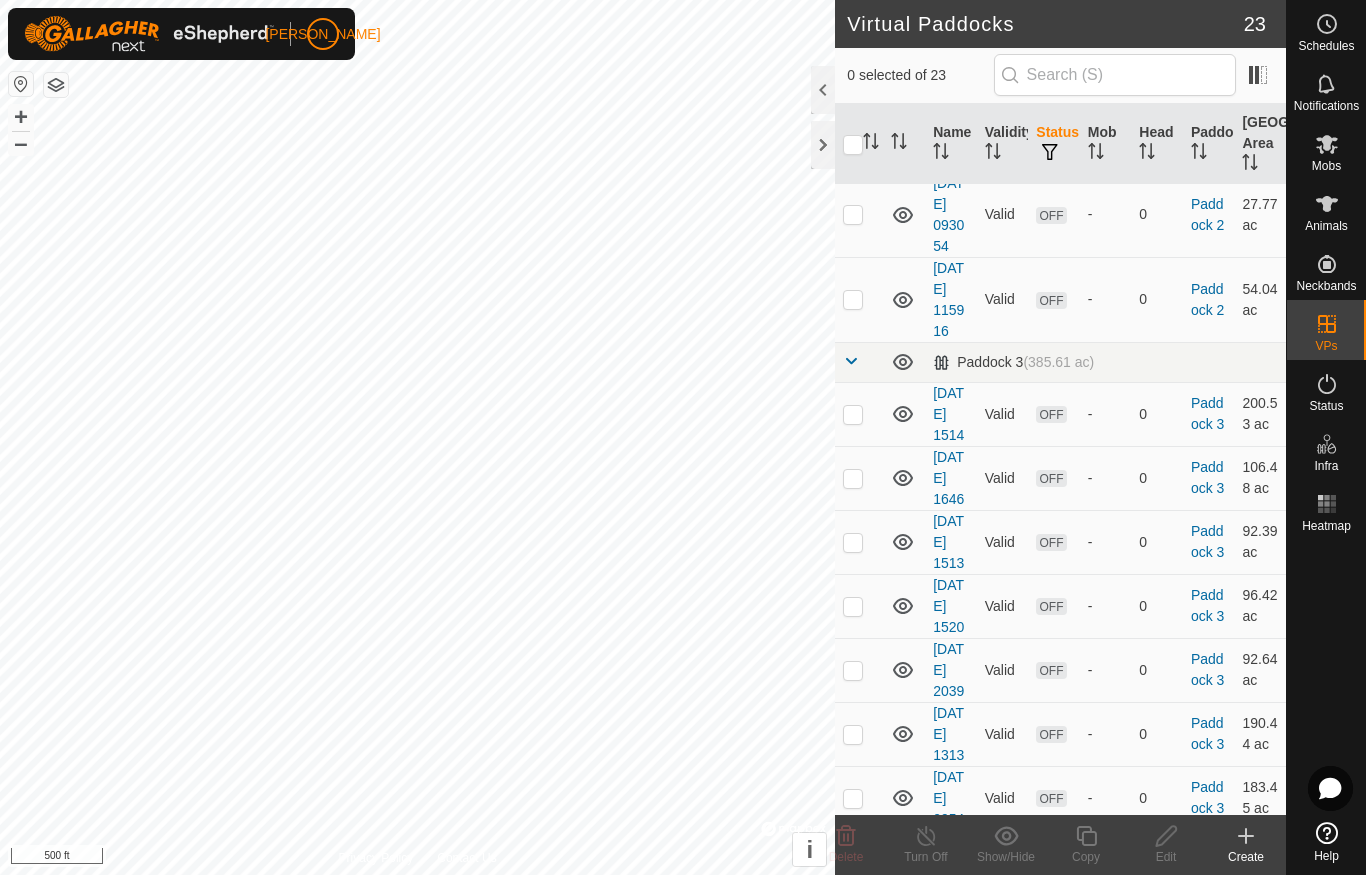 click at bounding box center [853, 300] 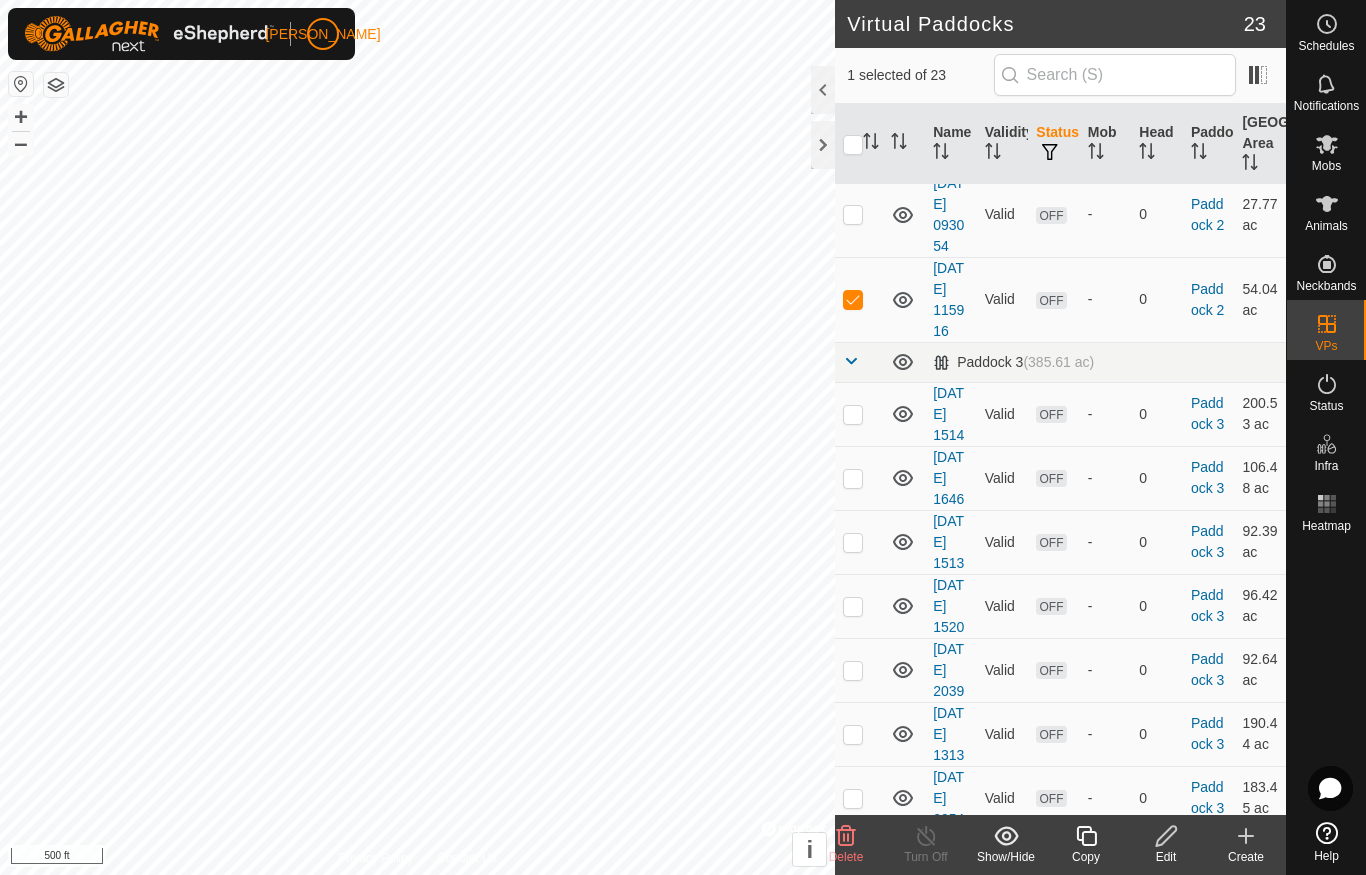 click at bounding box center (853, 300) 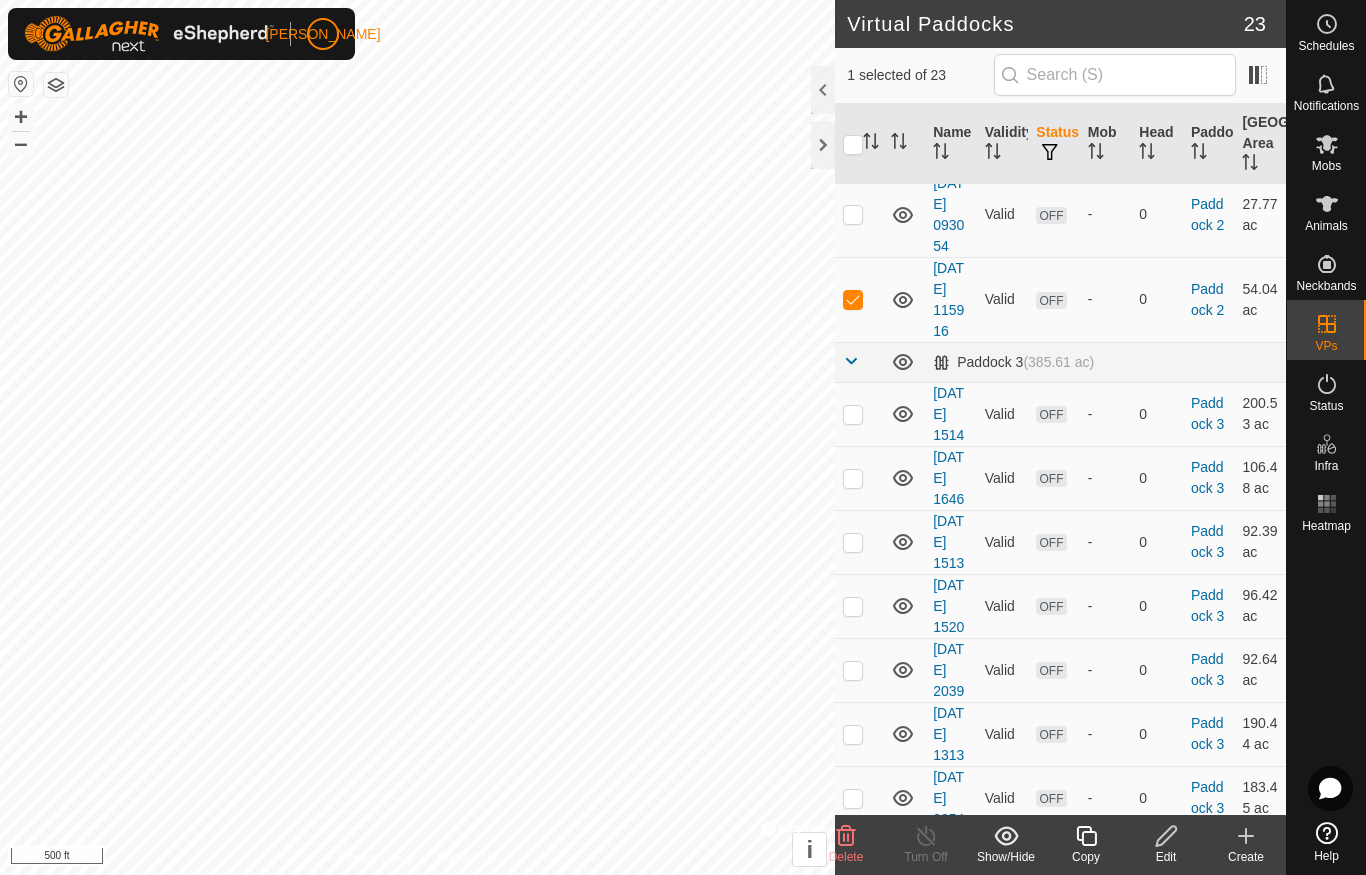 checkbox on "false" 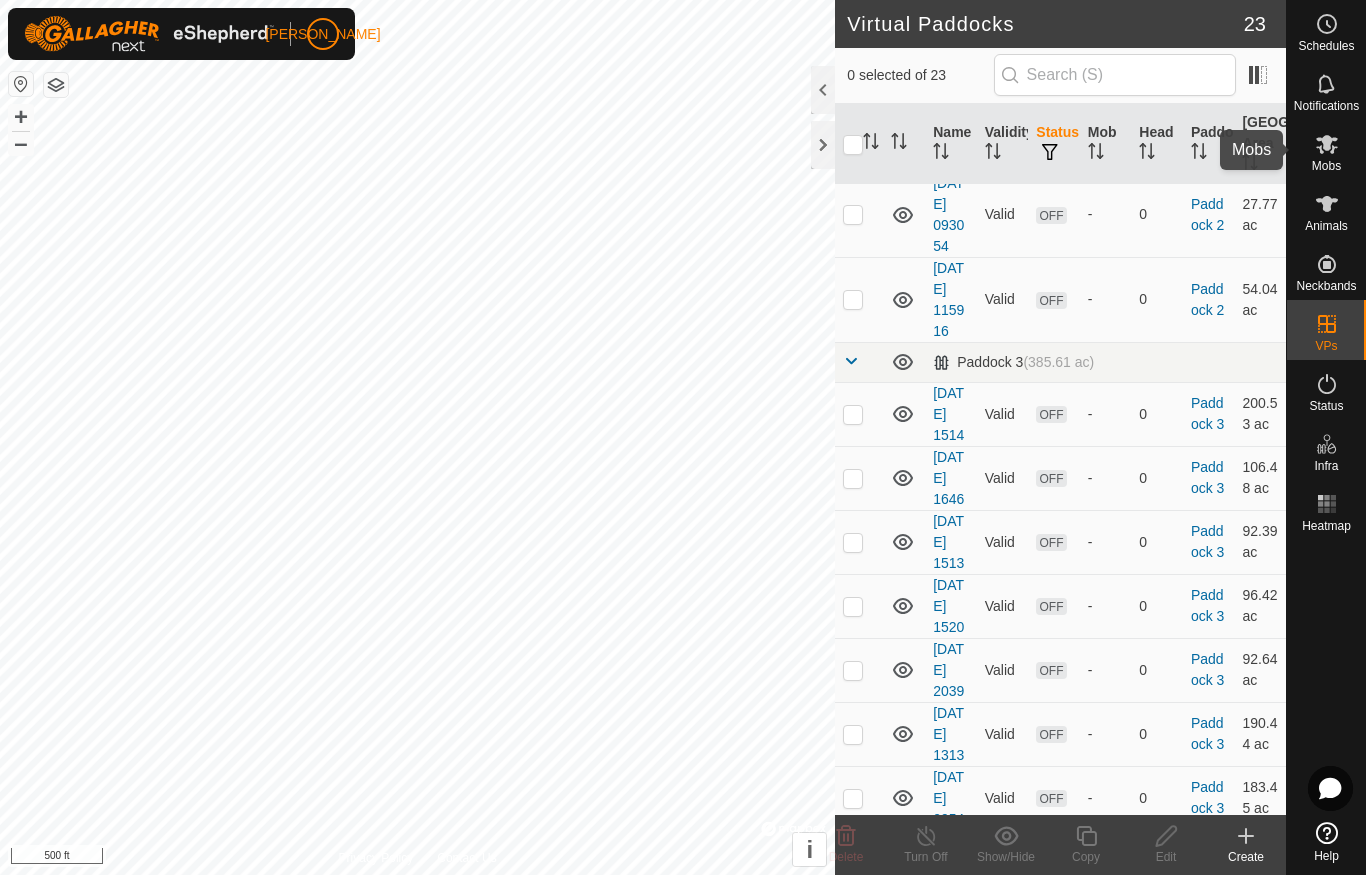 click on "Mobs" at bounding box center (1326, 166) 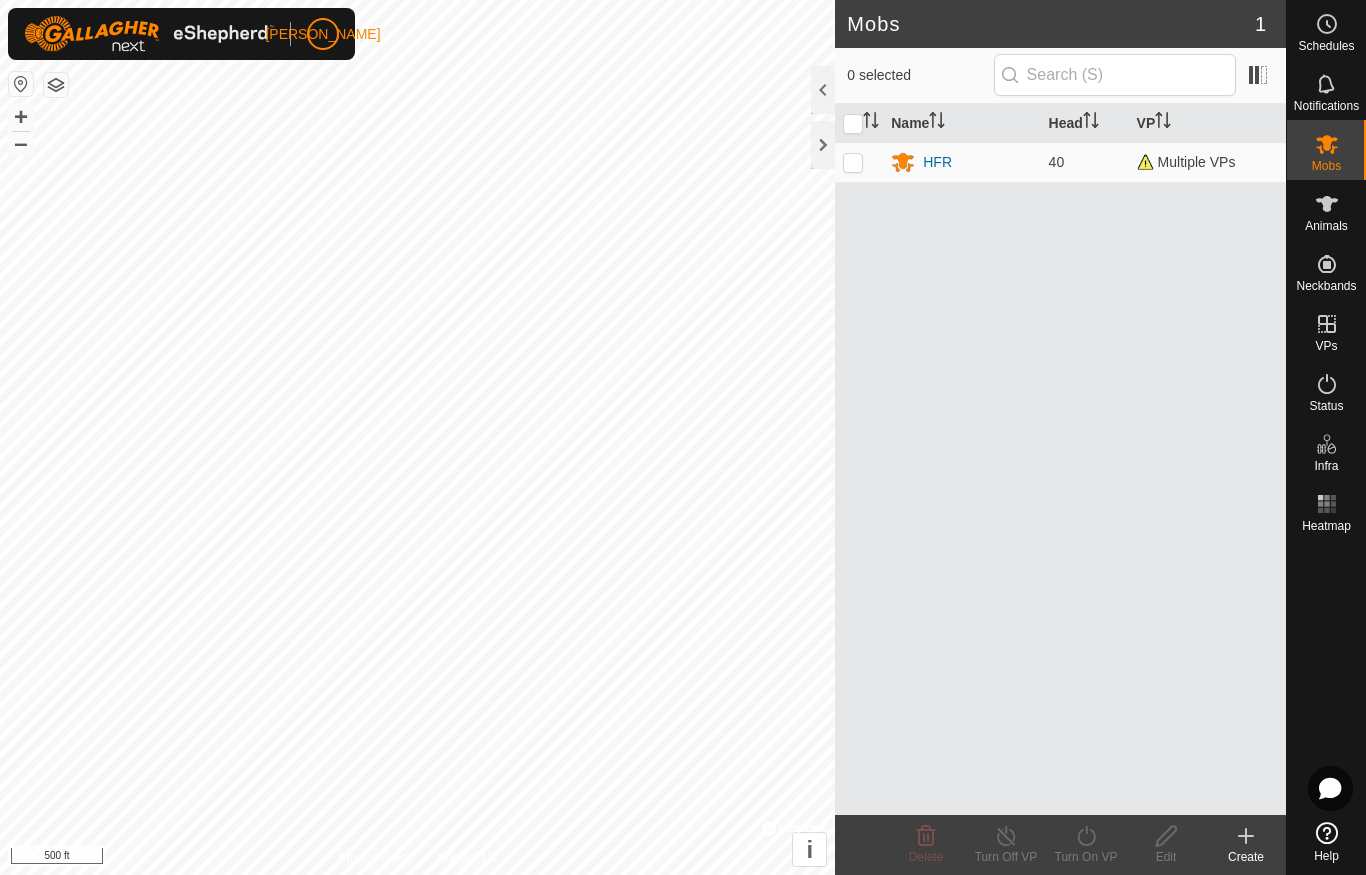 click at bounding box center [853, 162] 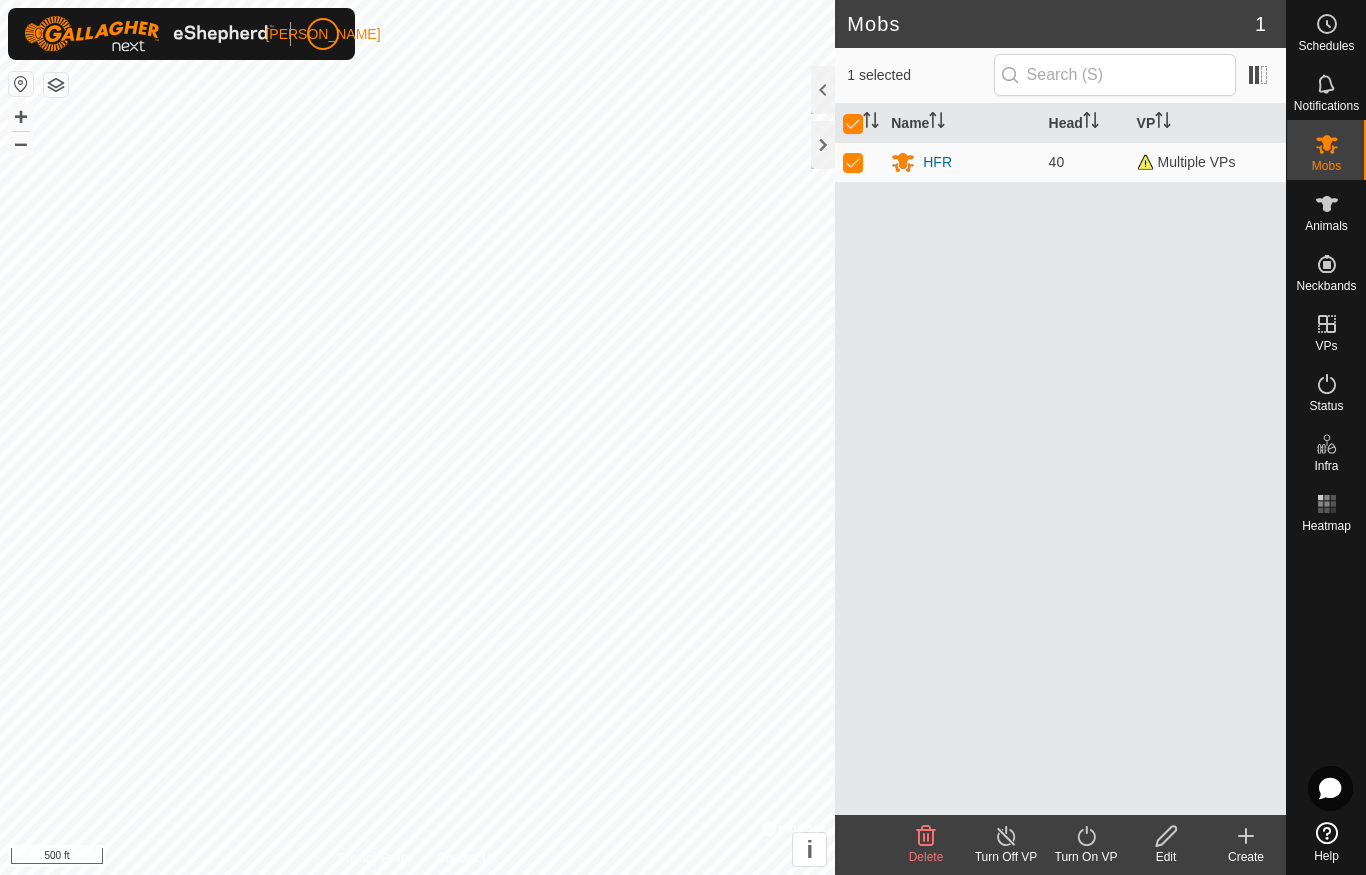click on "Turn On VP" 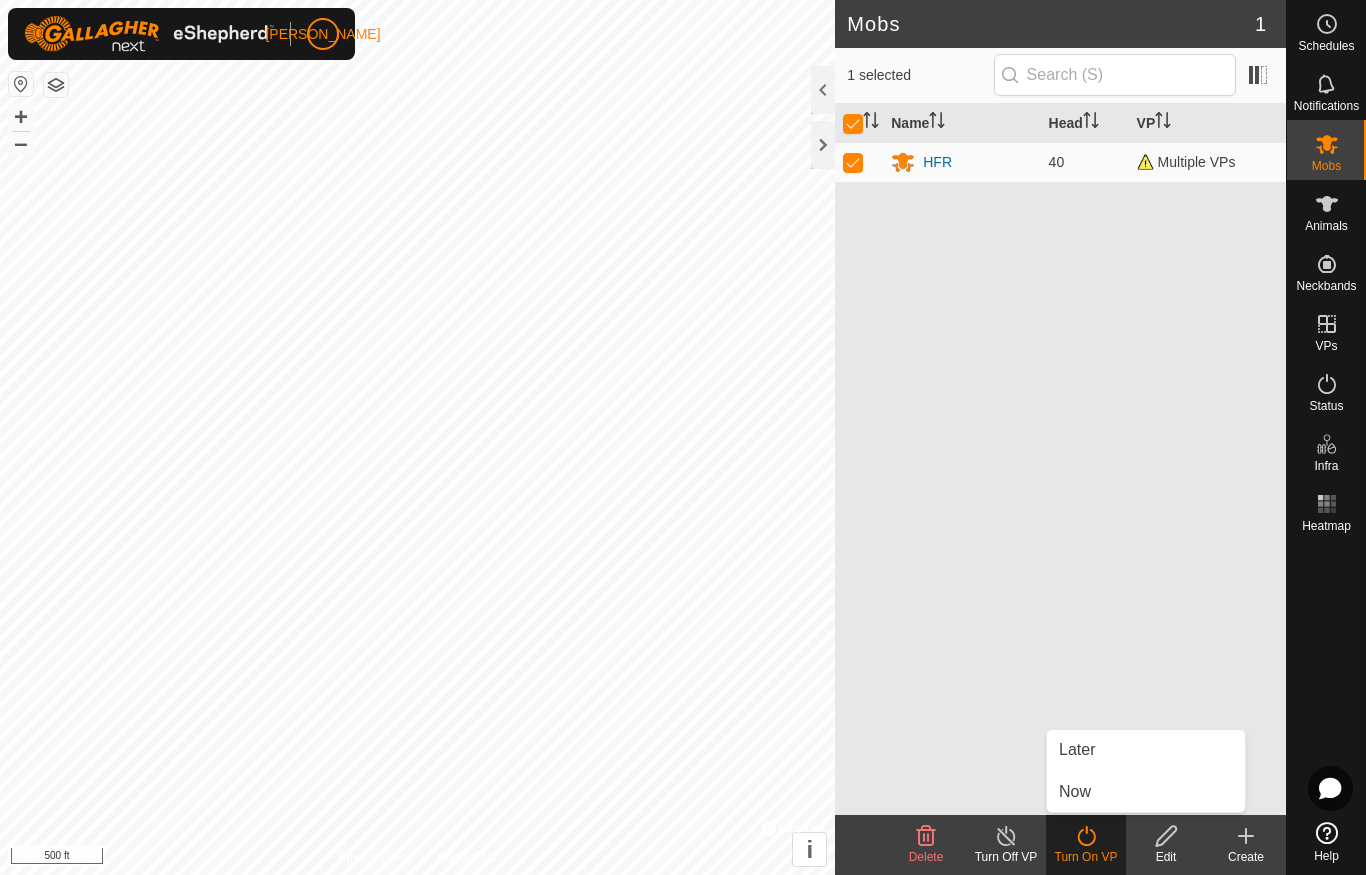 click on "Now" at bounding box center [1146, 792] 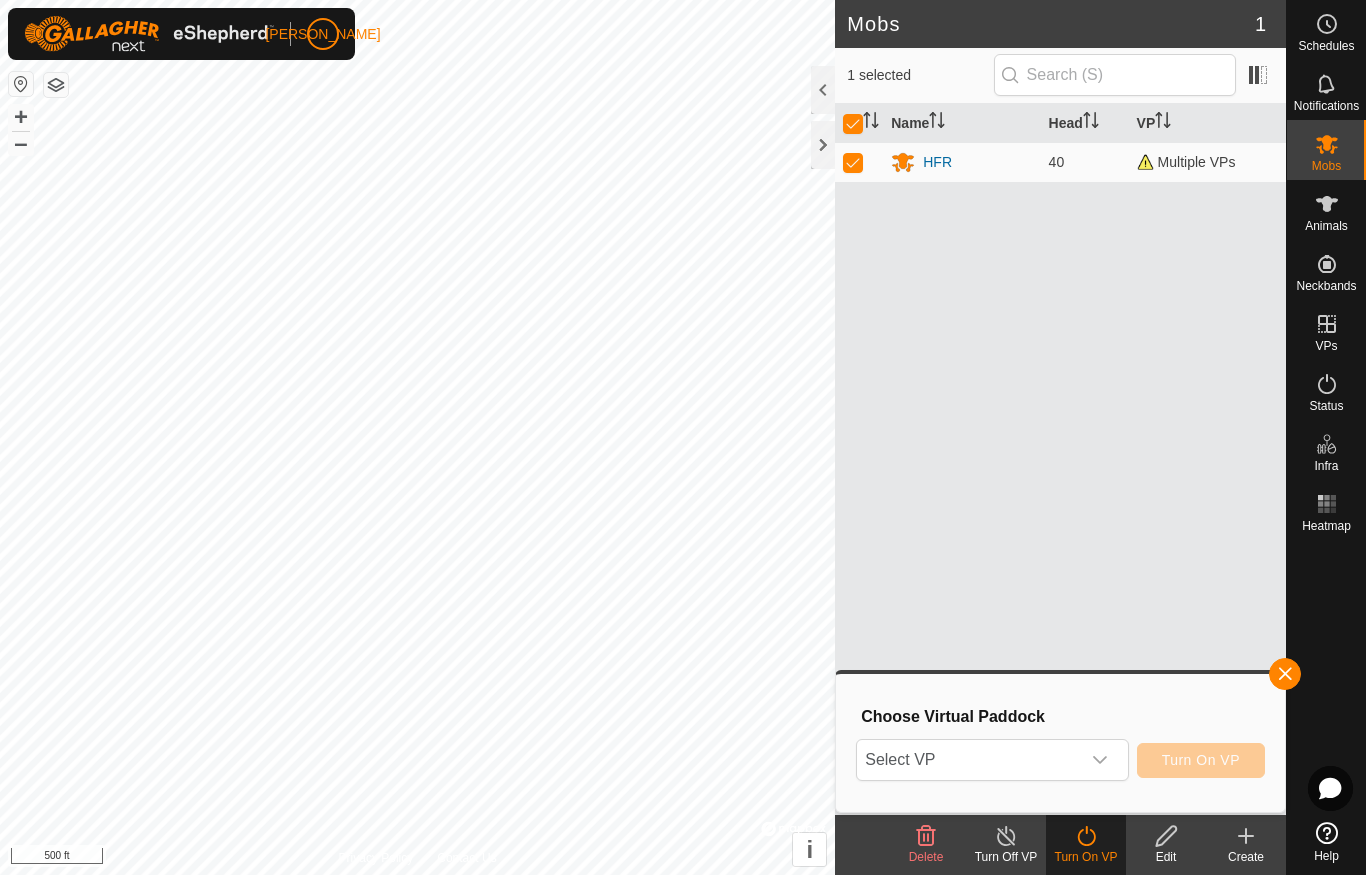 click at bounding box center [1100, 760] 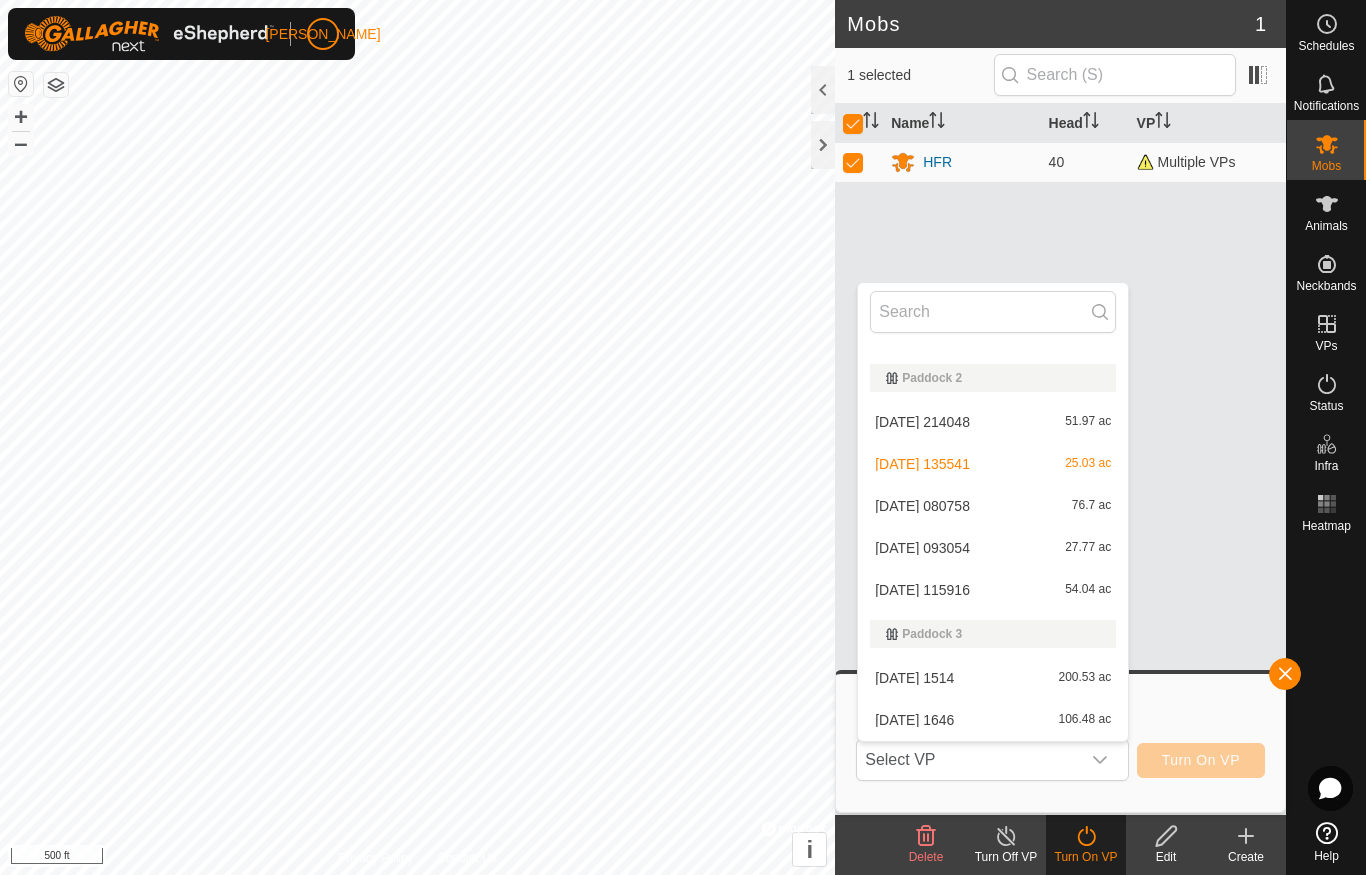 scroll, scrollTop: 457, scrollLeft: 0, axis: vertical 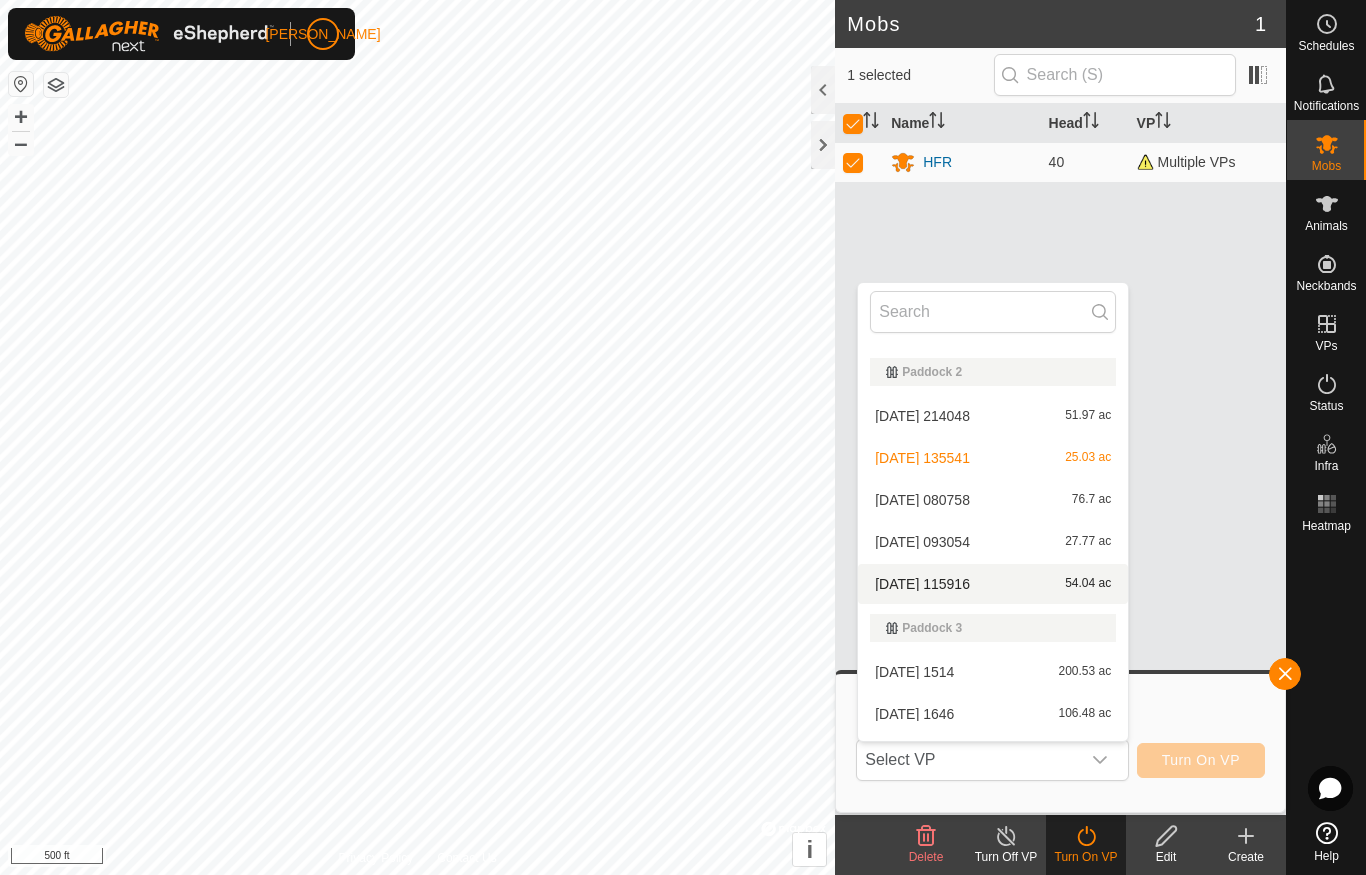 click on "[DATE] 115916  54.04 ac" at bounding box center (993, 584) 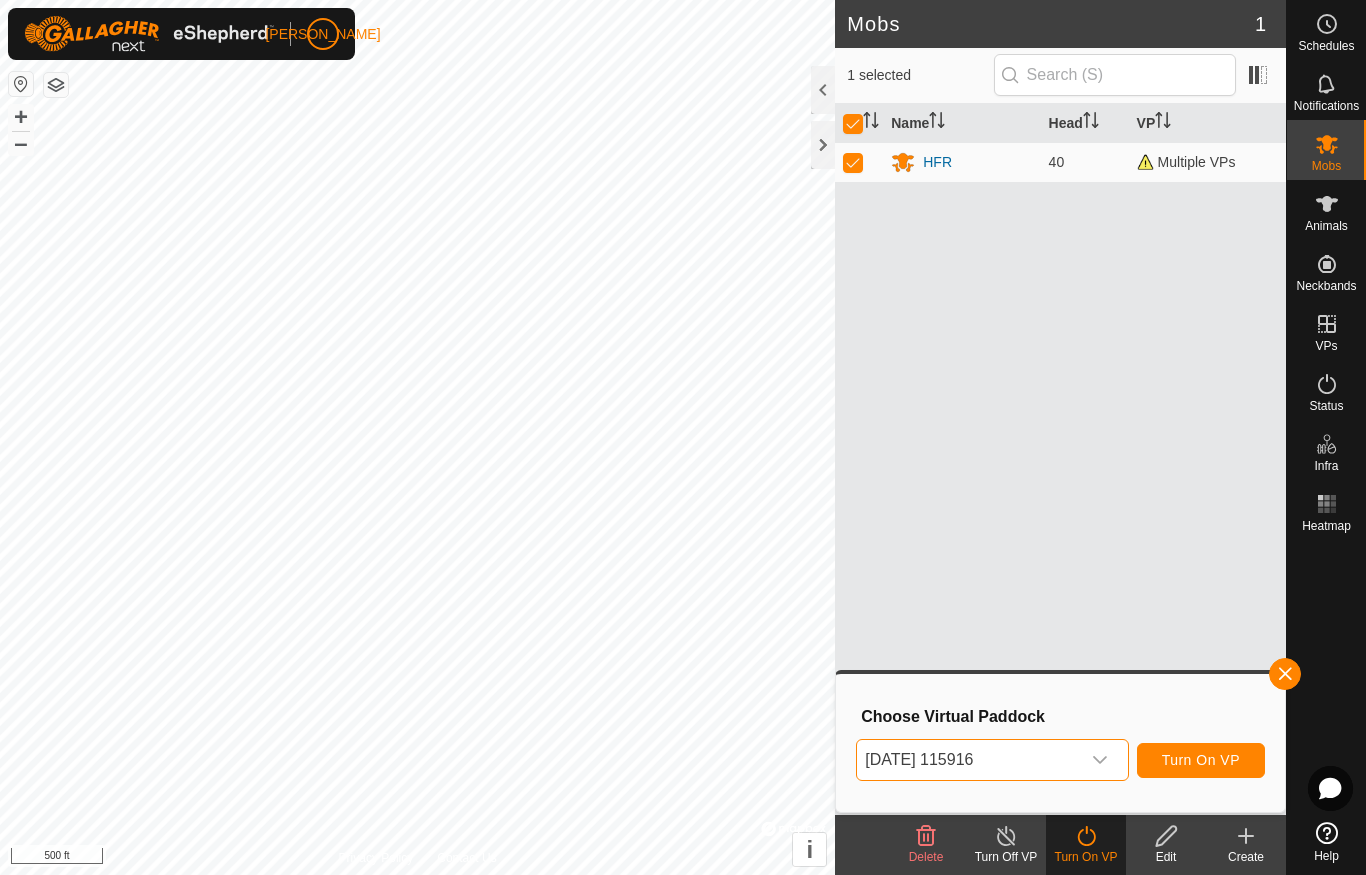 click on "Turn On VP" at bounding box center [1201, 760] 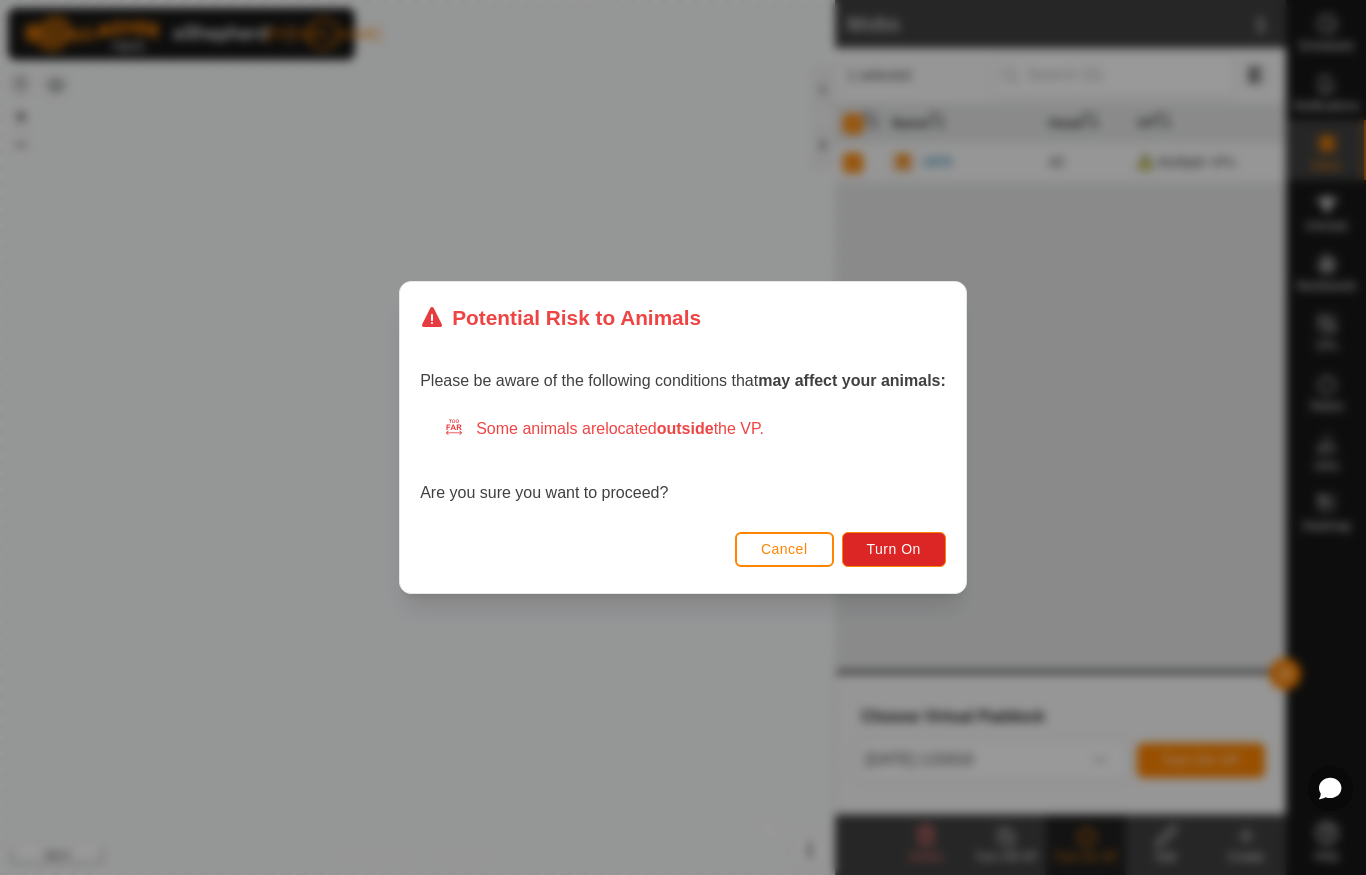 click on "Turn On" at bounding box center (894, 549) 